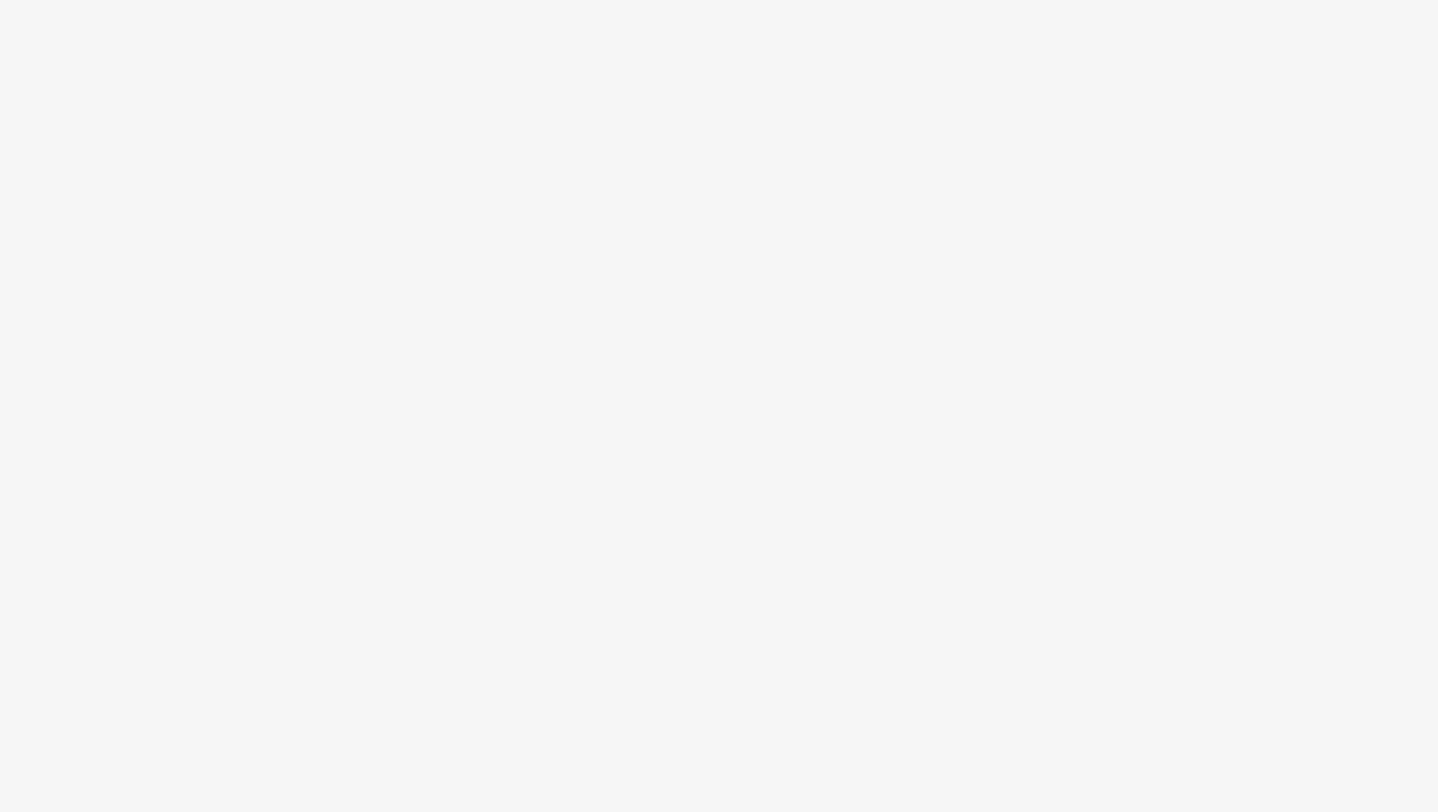 scroll, scrollTop: 0, scrollLeft: 0, axis: both 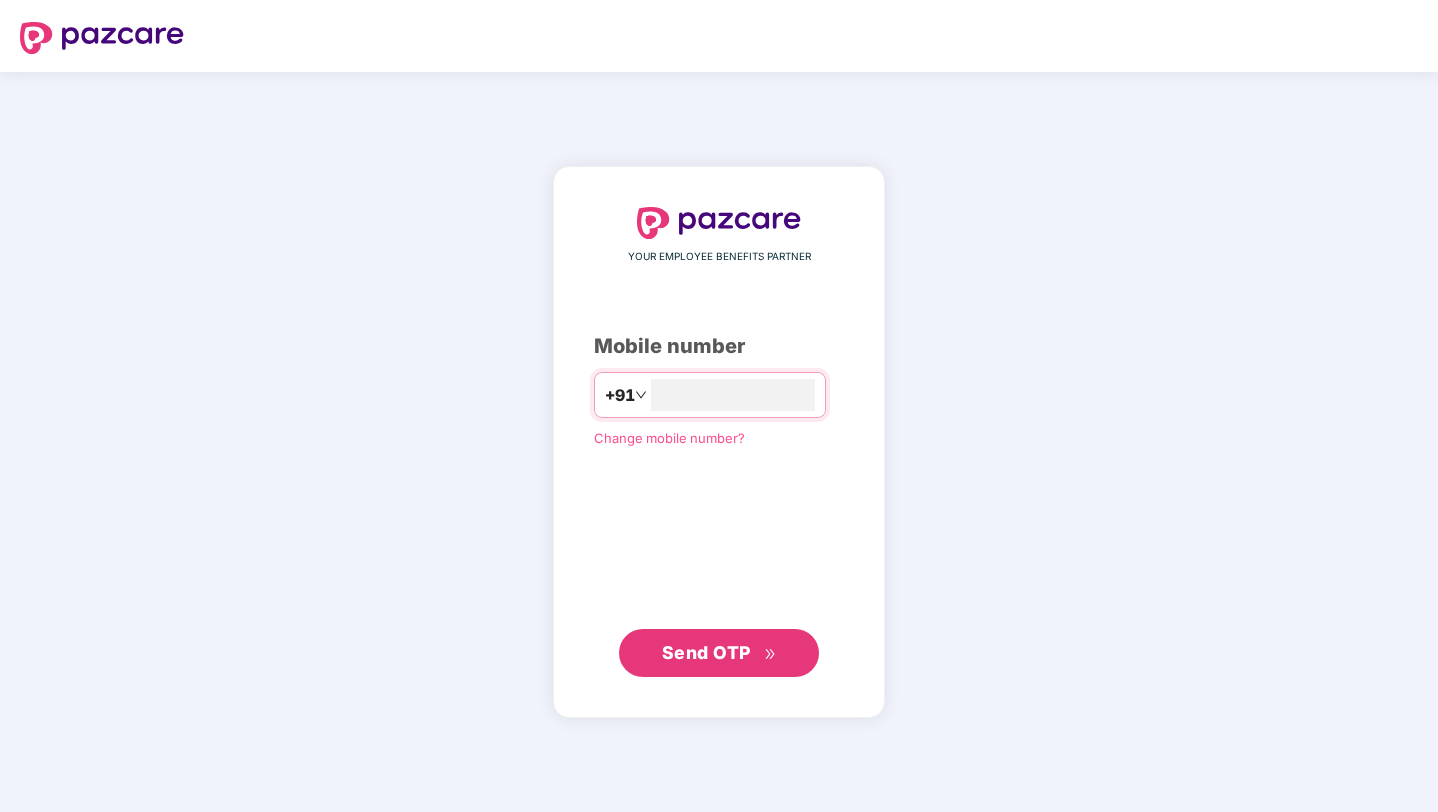type on "**********" 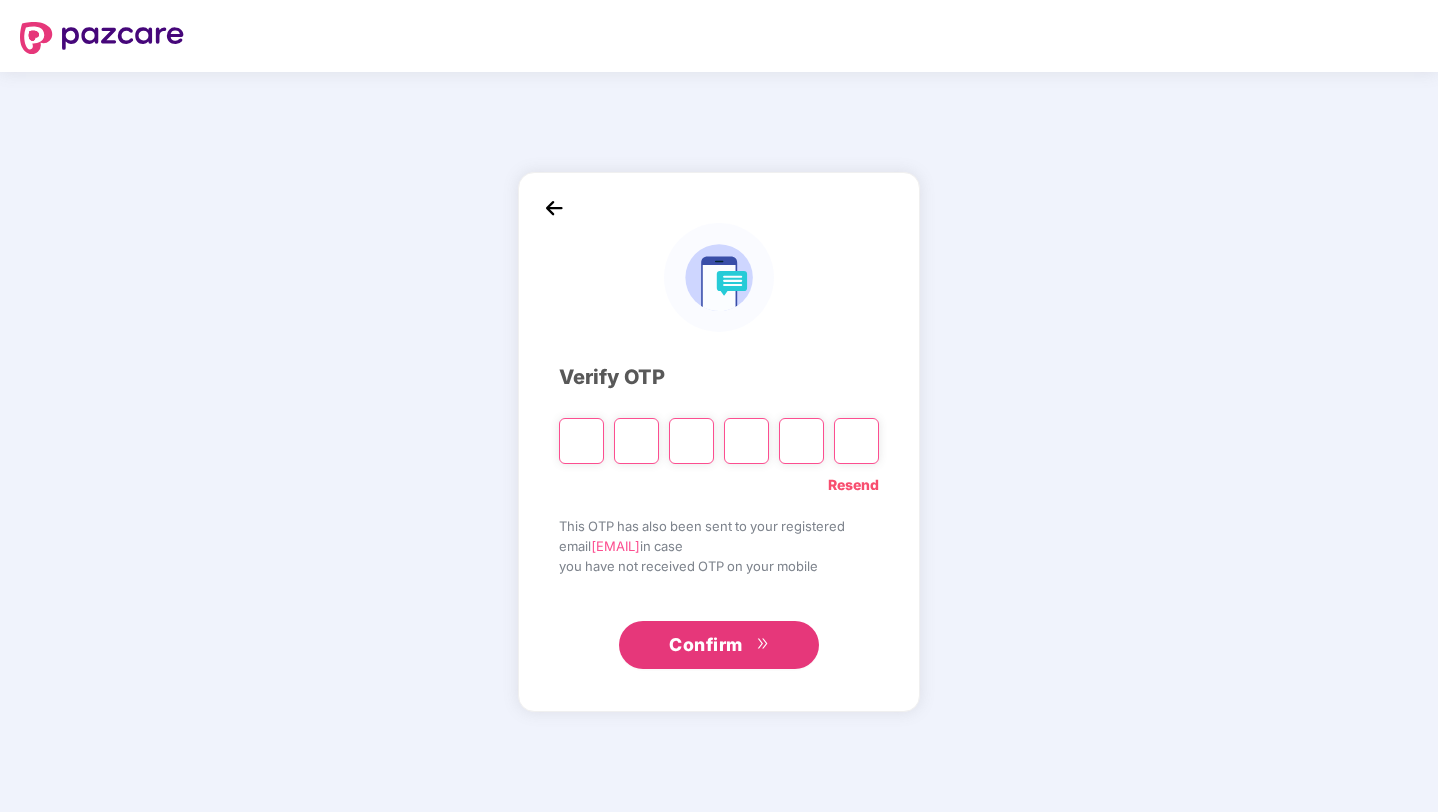click on "Verify OTP Resend This OTP has also been sent to your registered email  [EMAIL]  in case   you have not received OTP on your mobile Confirm" at bounding box center (719, 442) 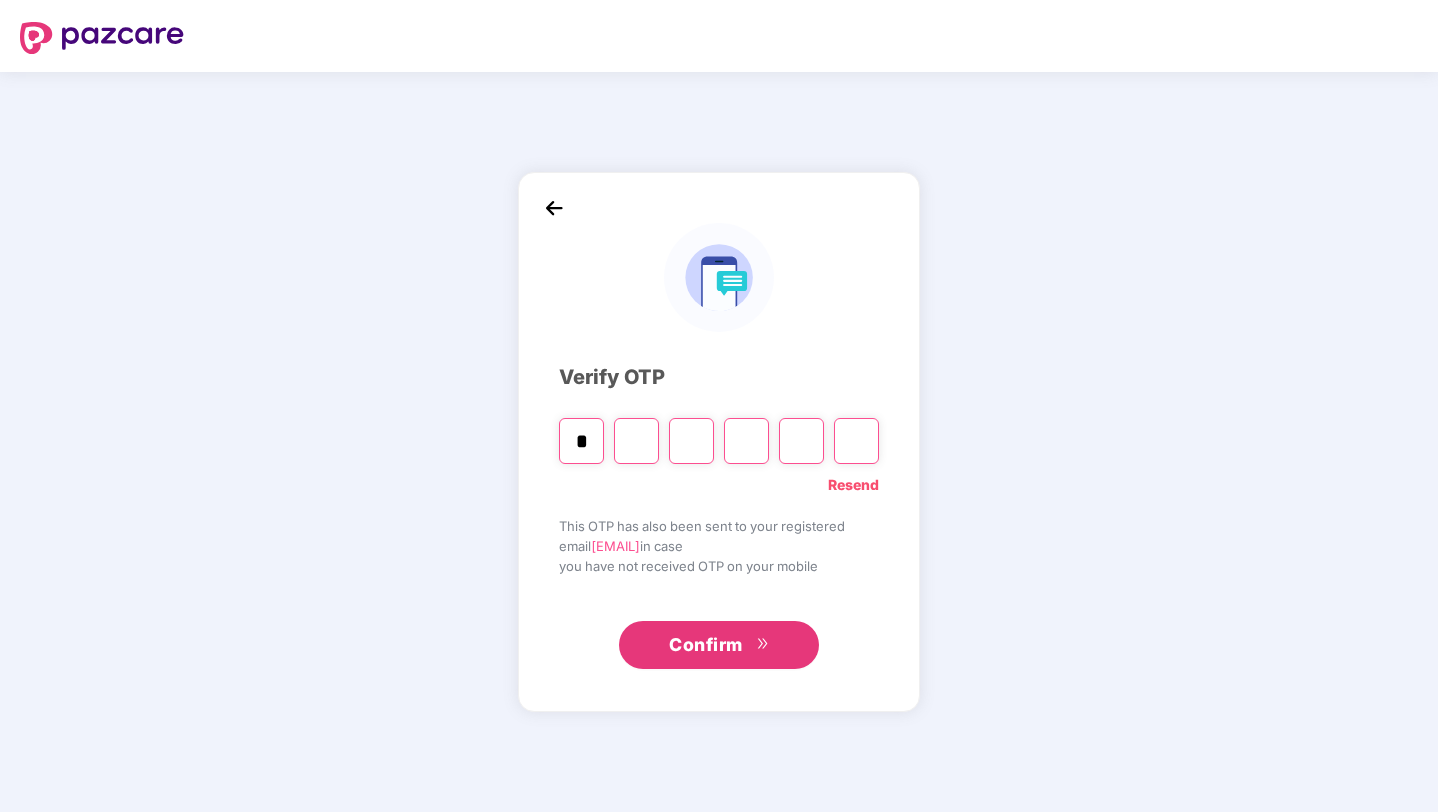 type on "*" 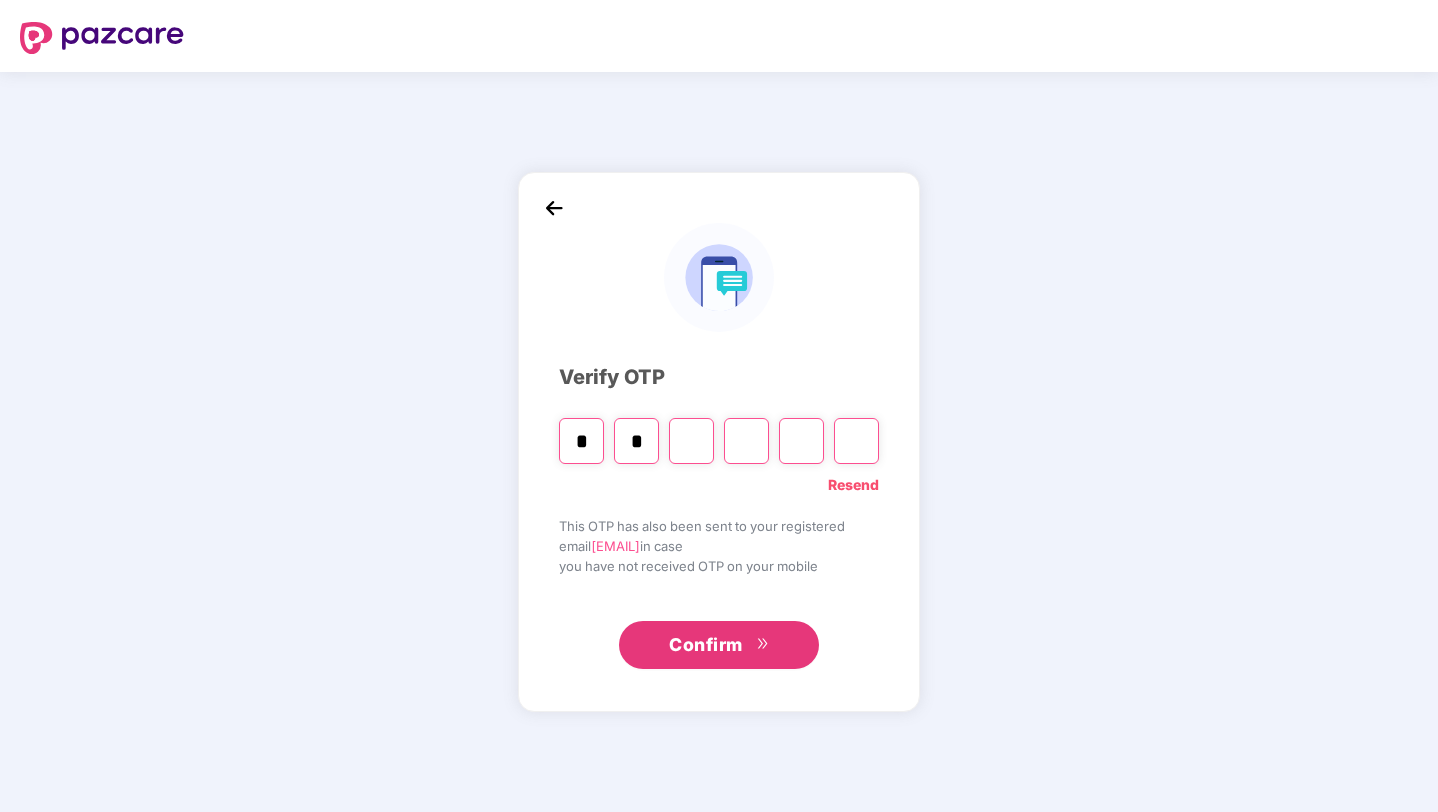type on "*" 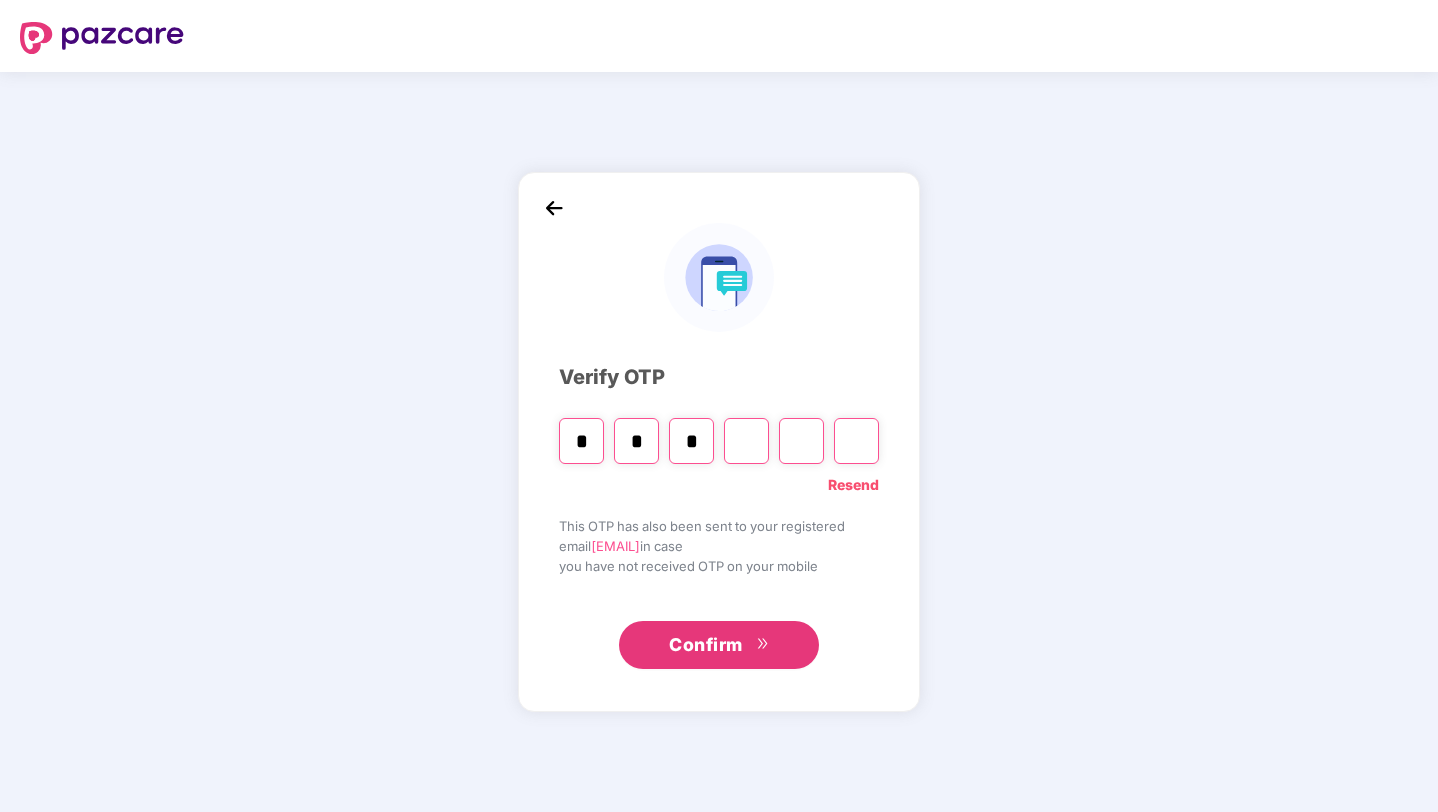 type on "*" 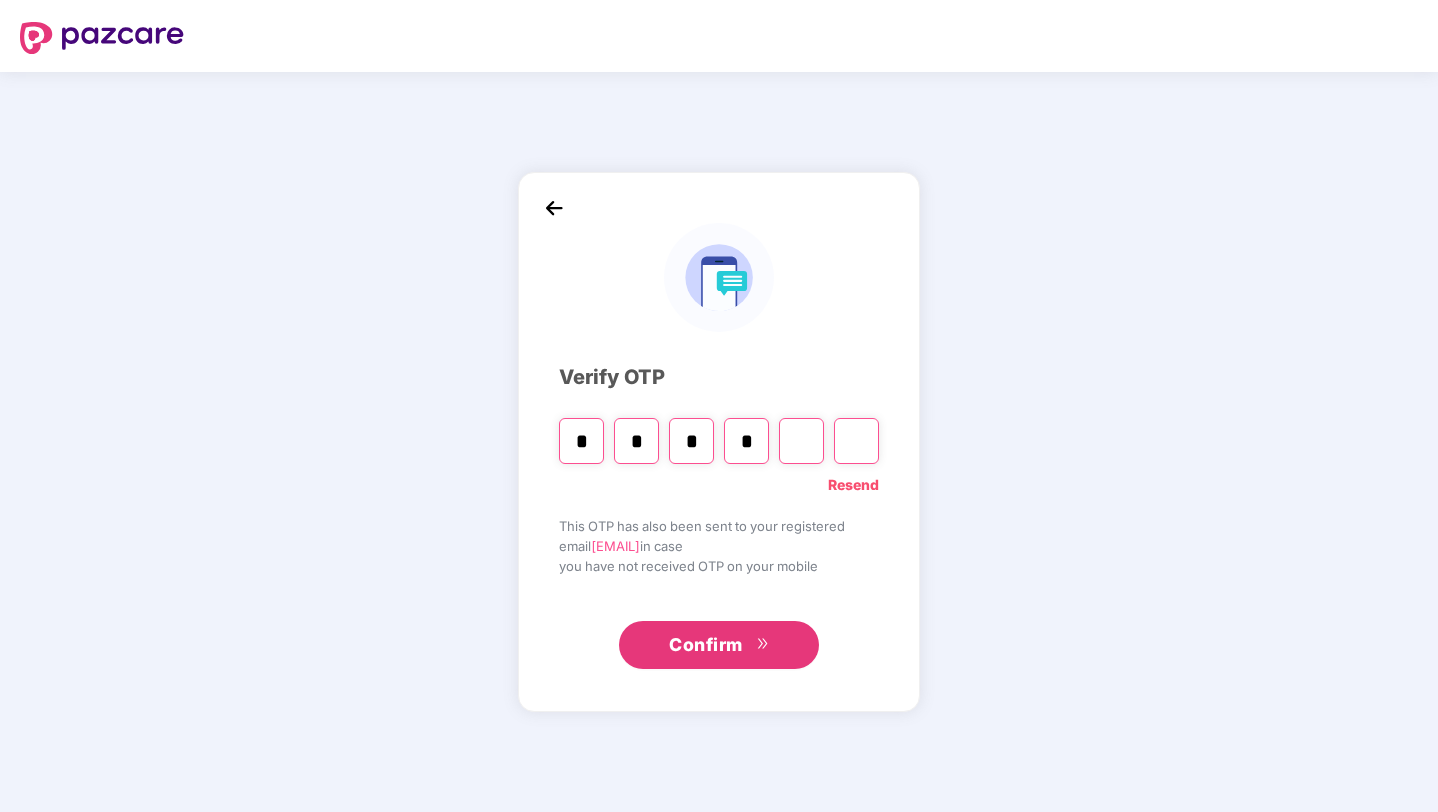 type on "*" 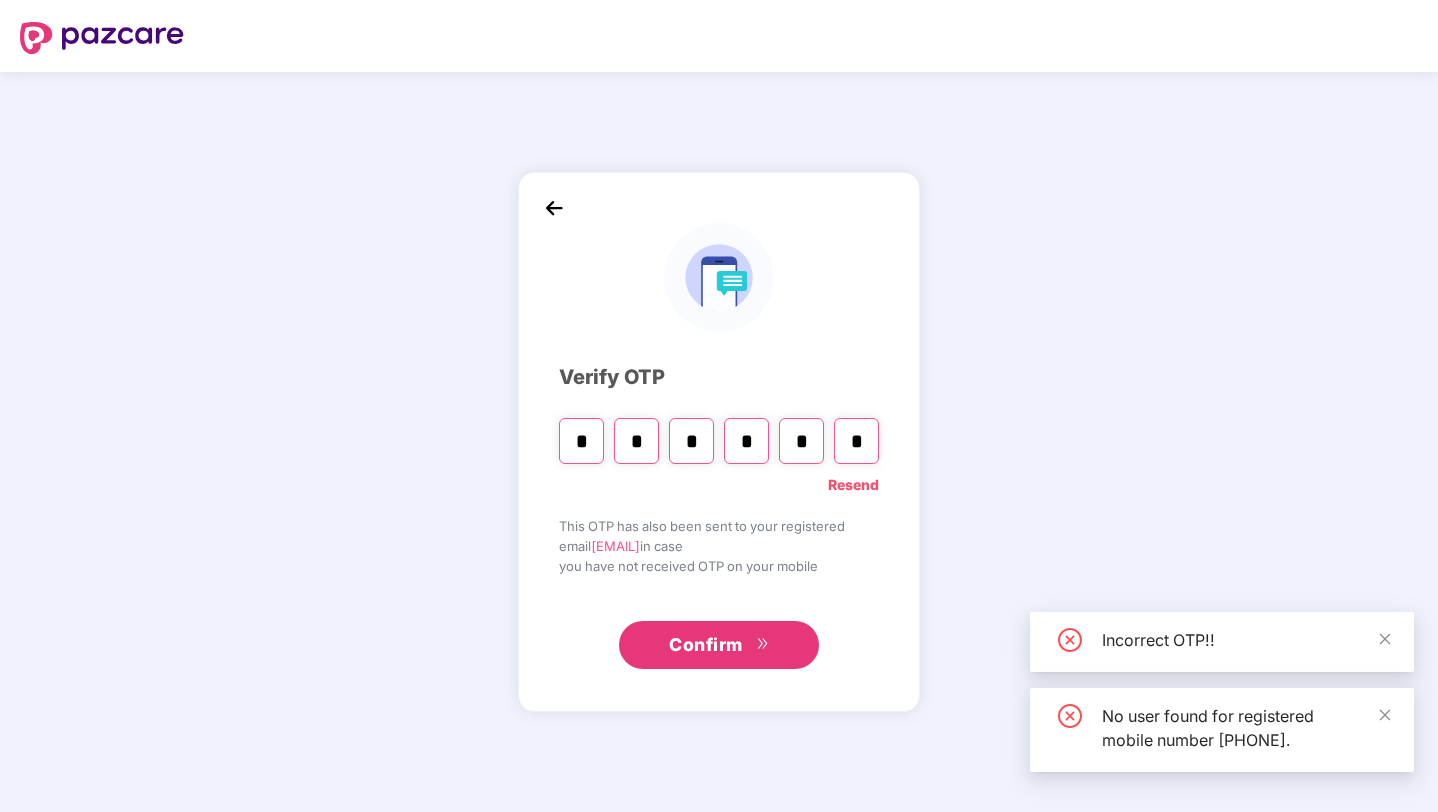 type on "*" 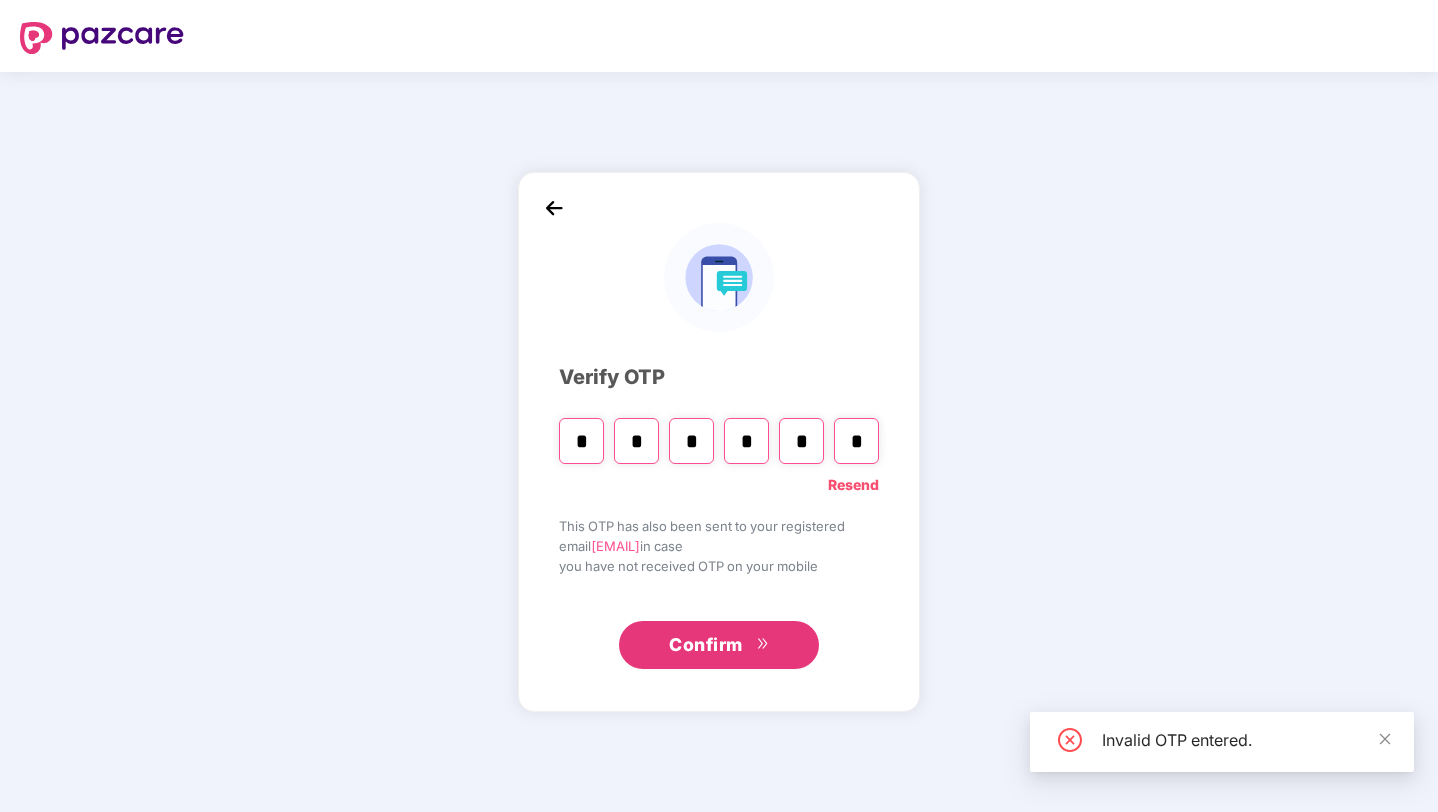 click on "*" at bounding box center (746, 441) 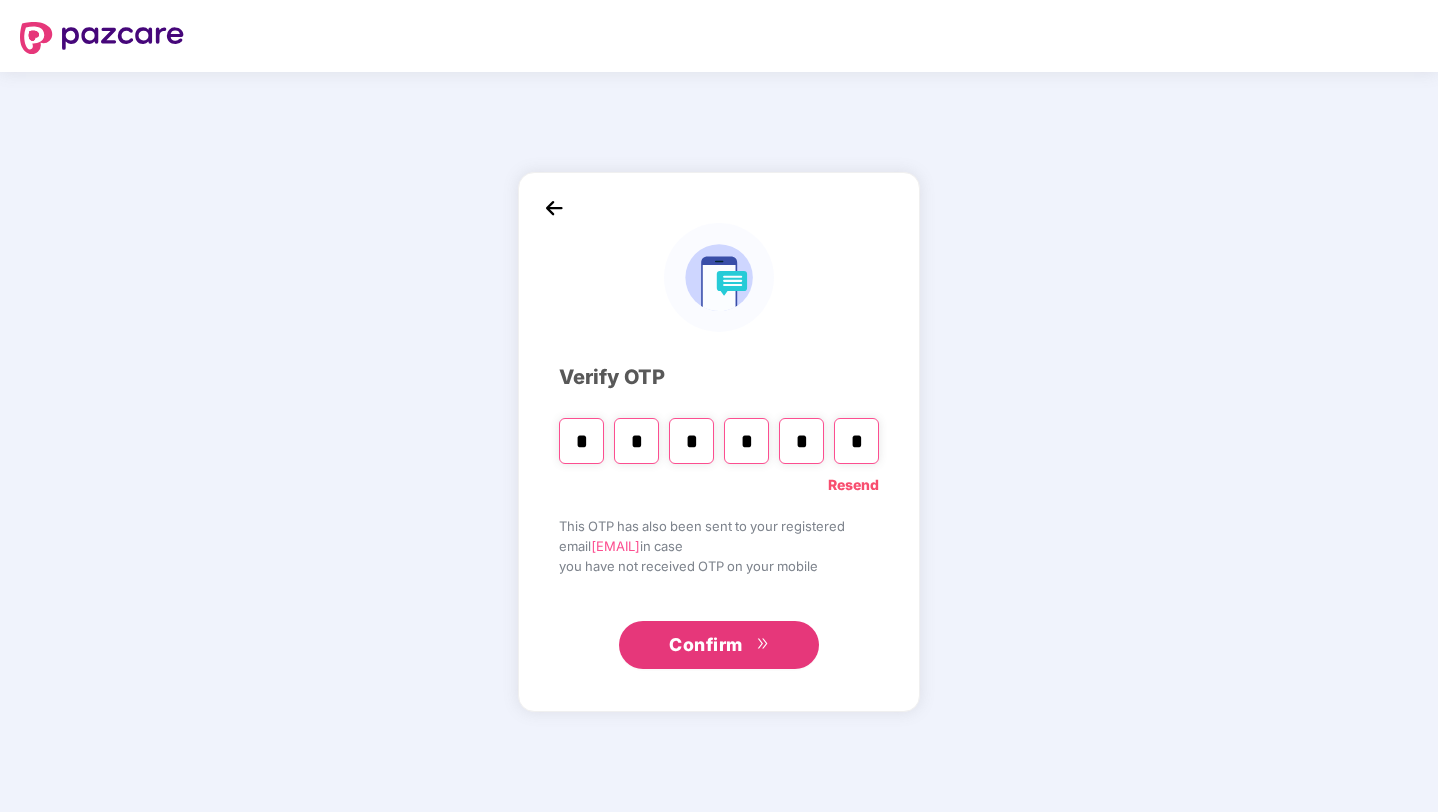 type on "*" 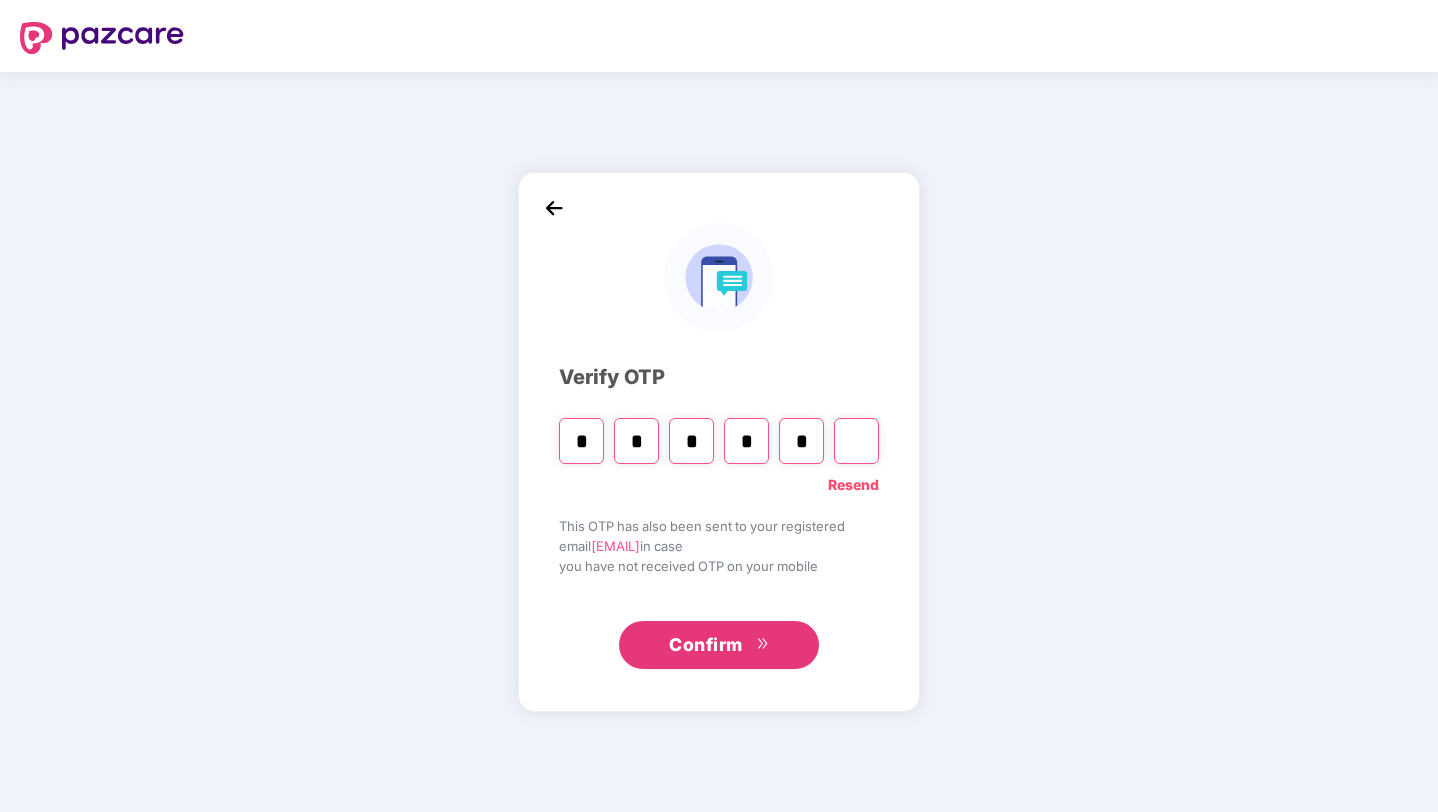 type 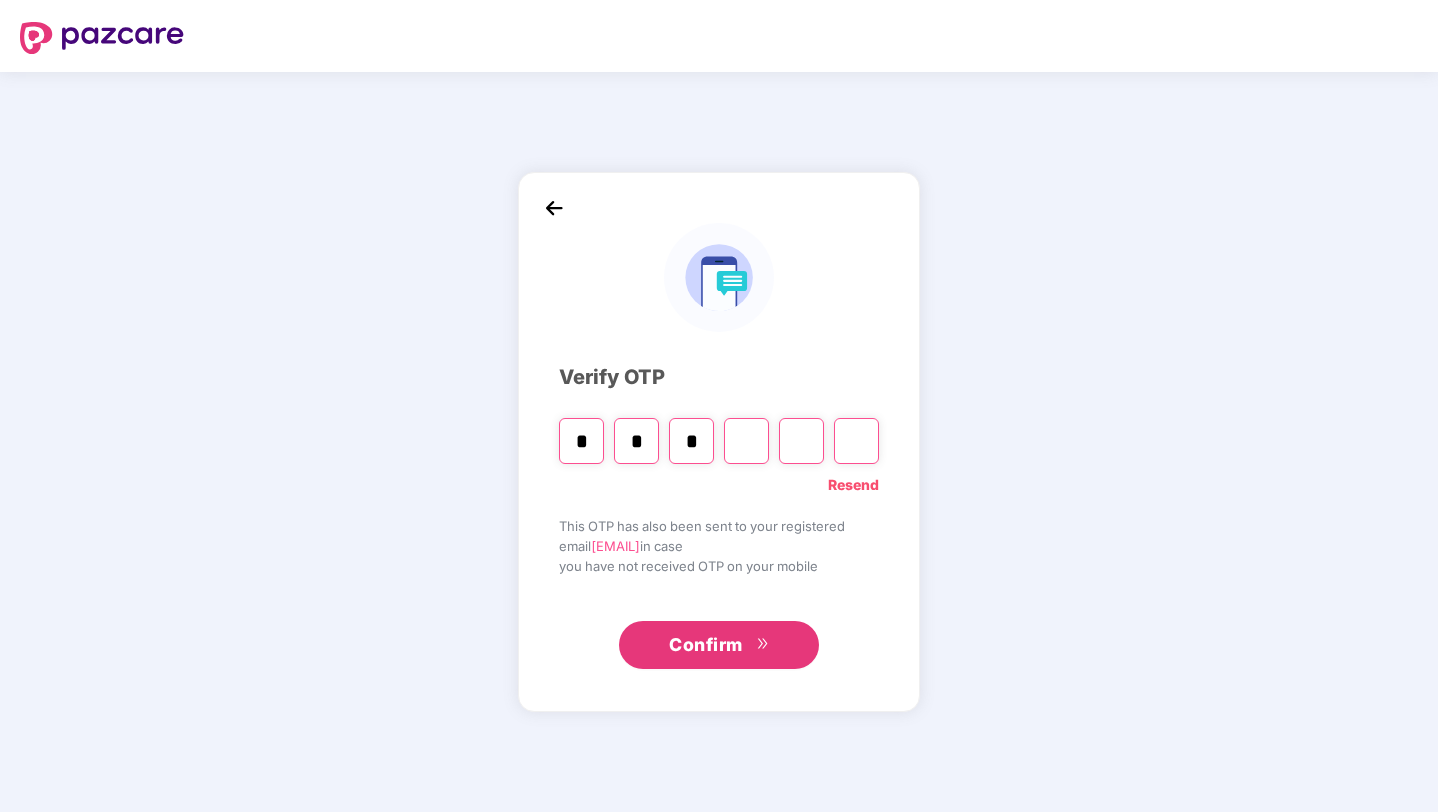 type on "*" 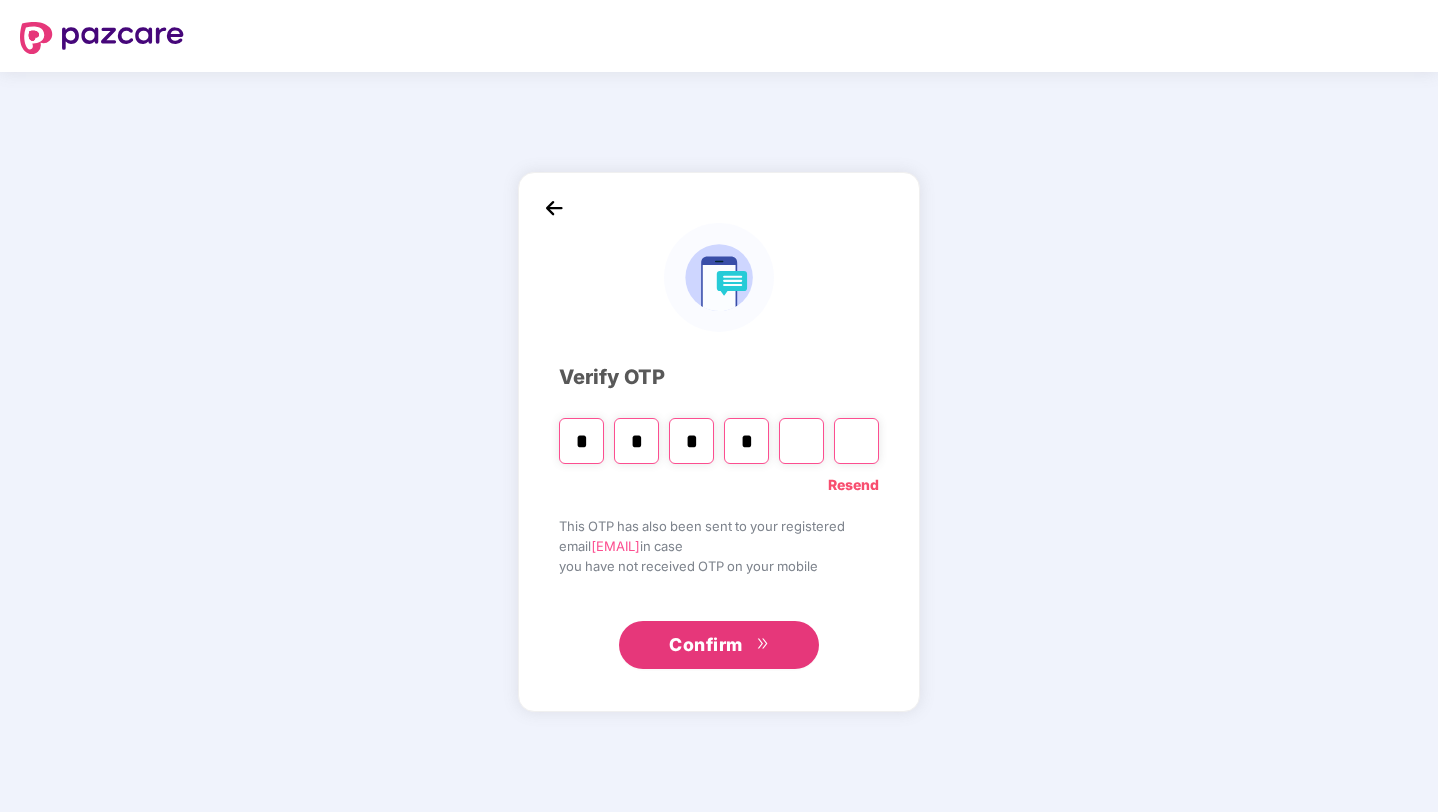 type on "*" 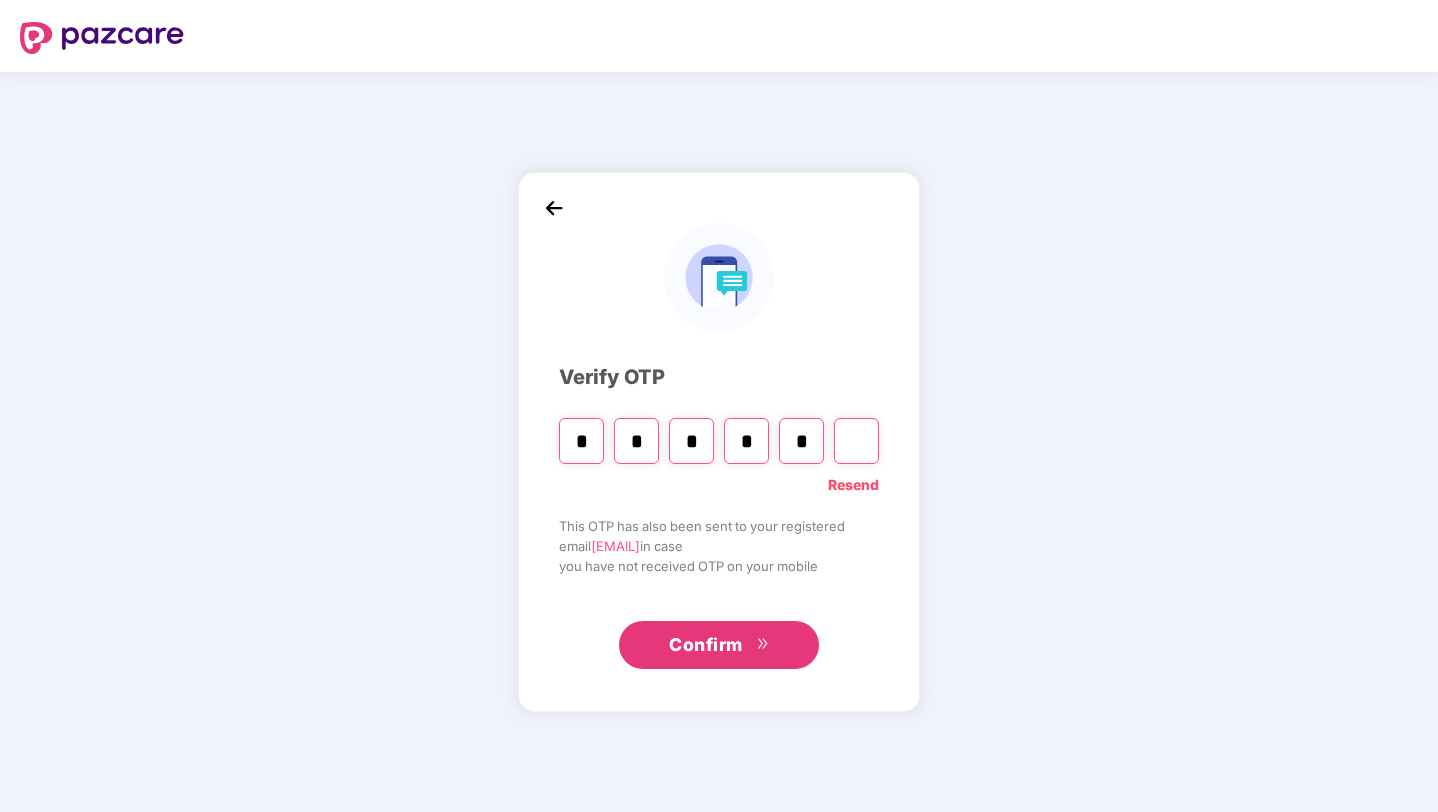 type on "*" 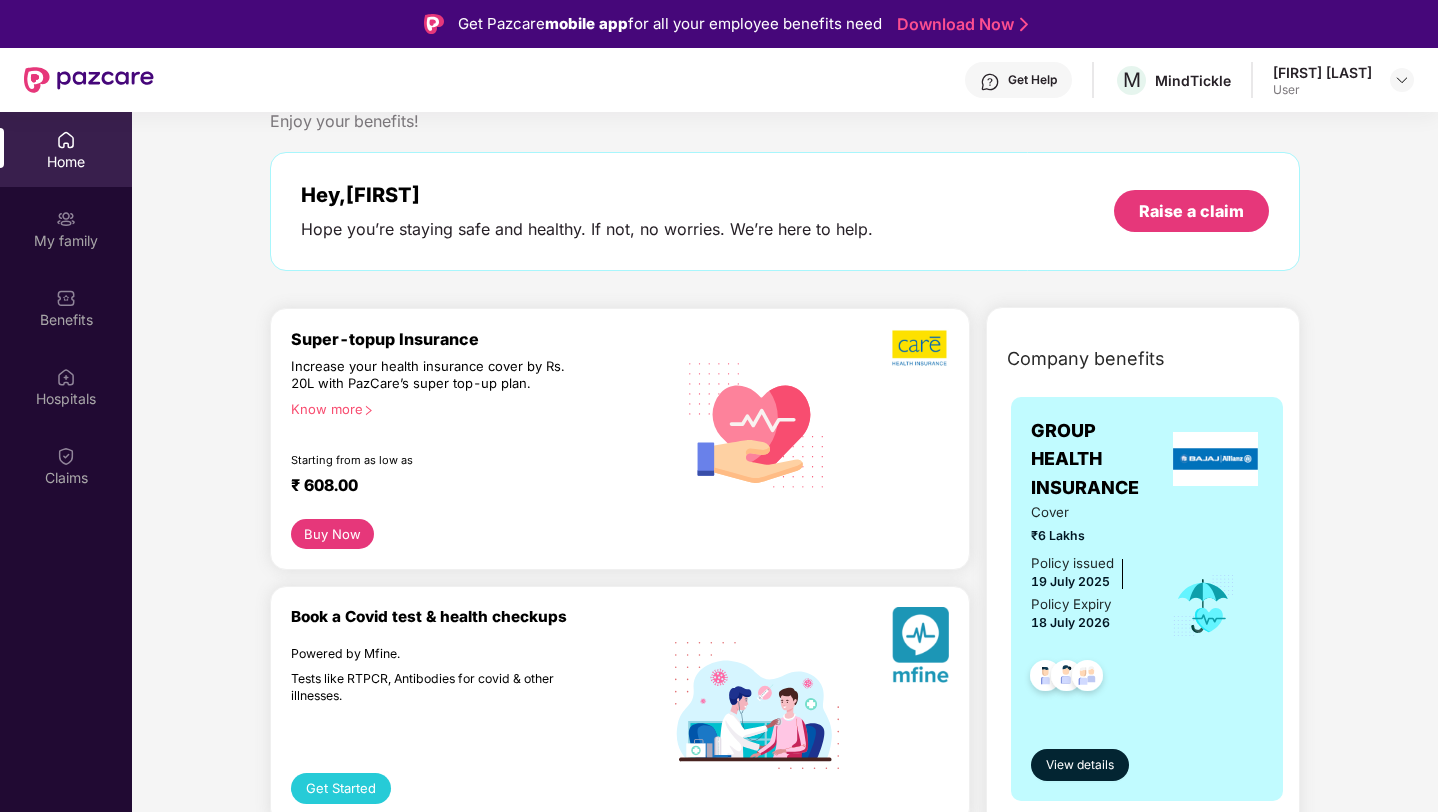 scroll, scrollTop: 0, scrollLeft: 0, axis: both 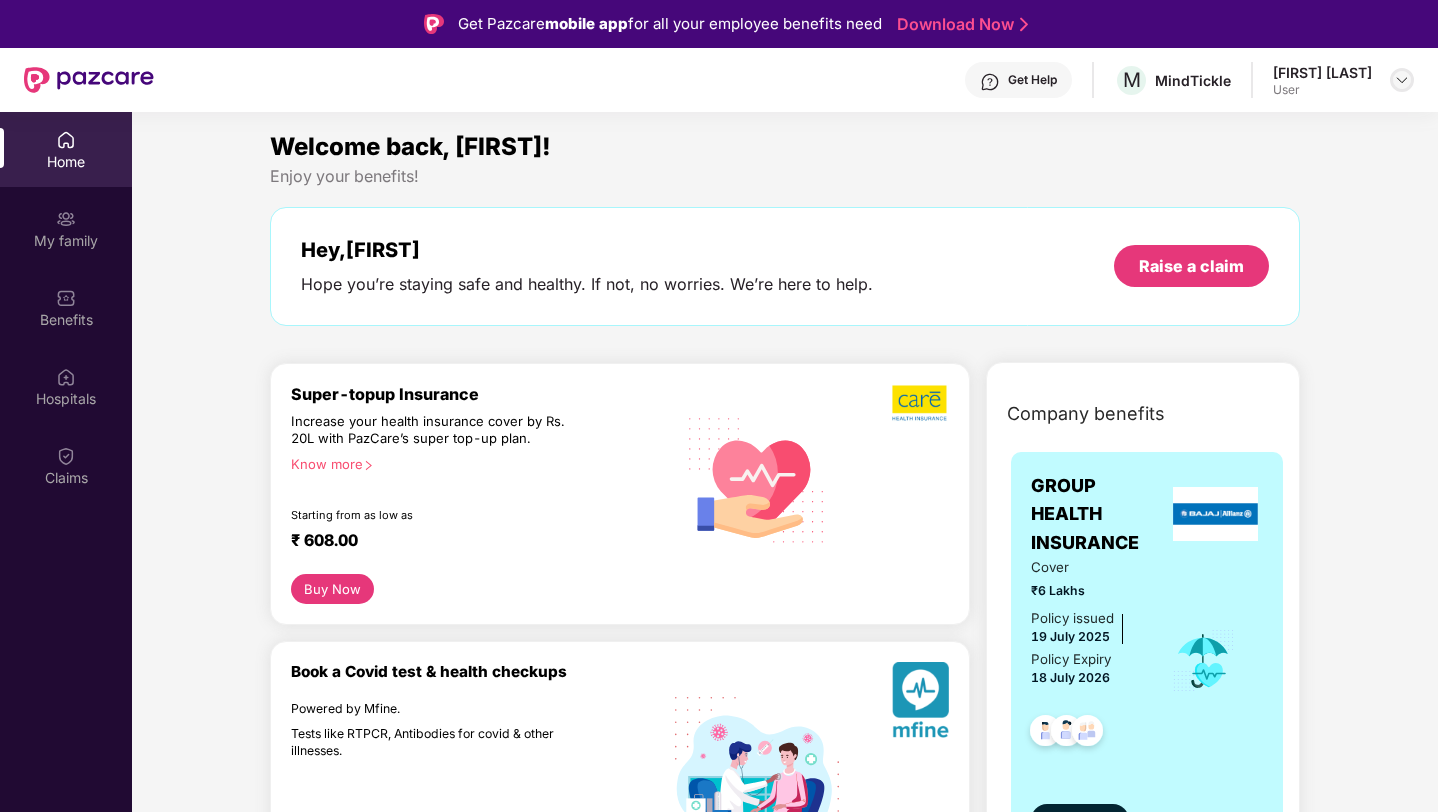 click at bounding box center (1402, 80) 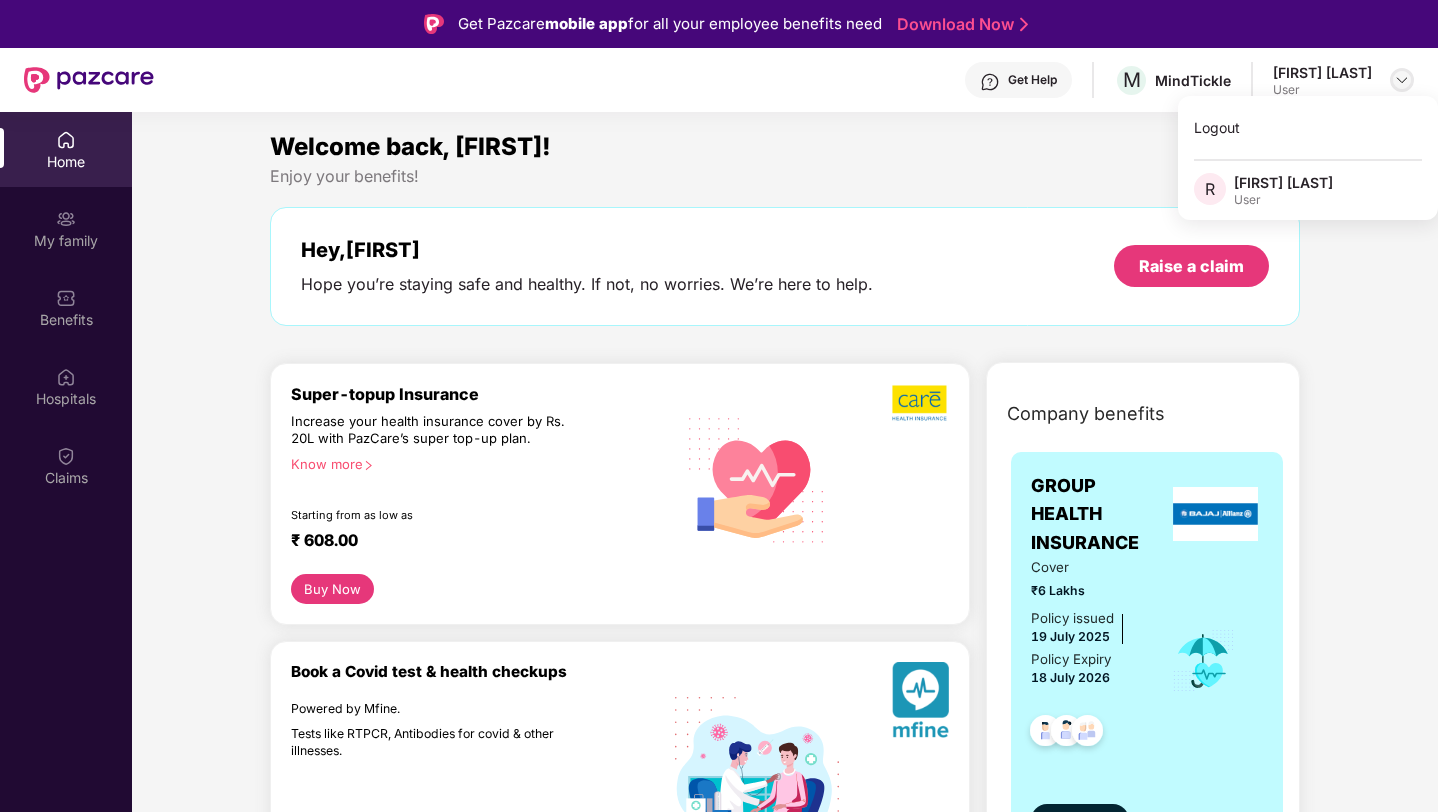 click at bounding box center [1402, 80] 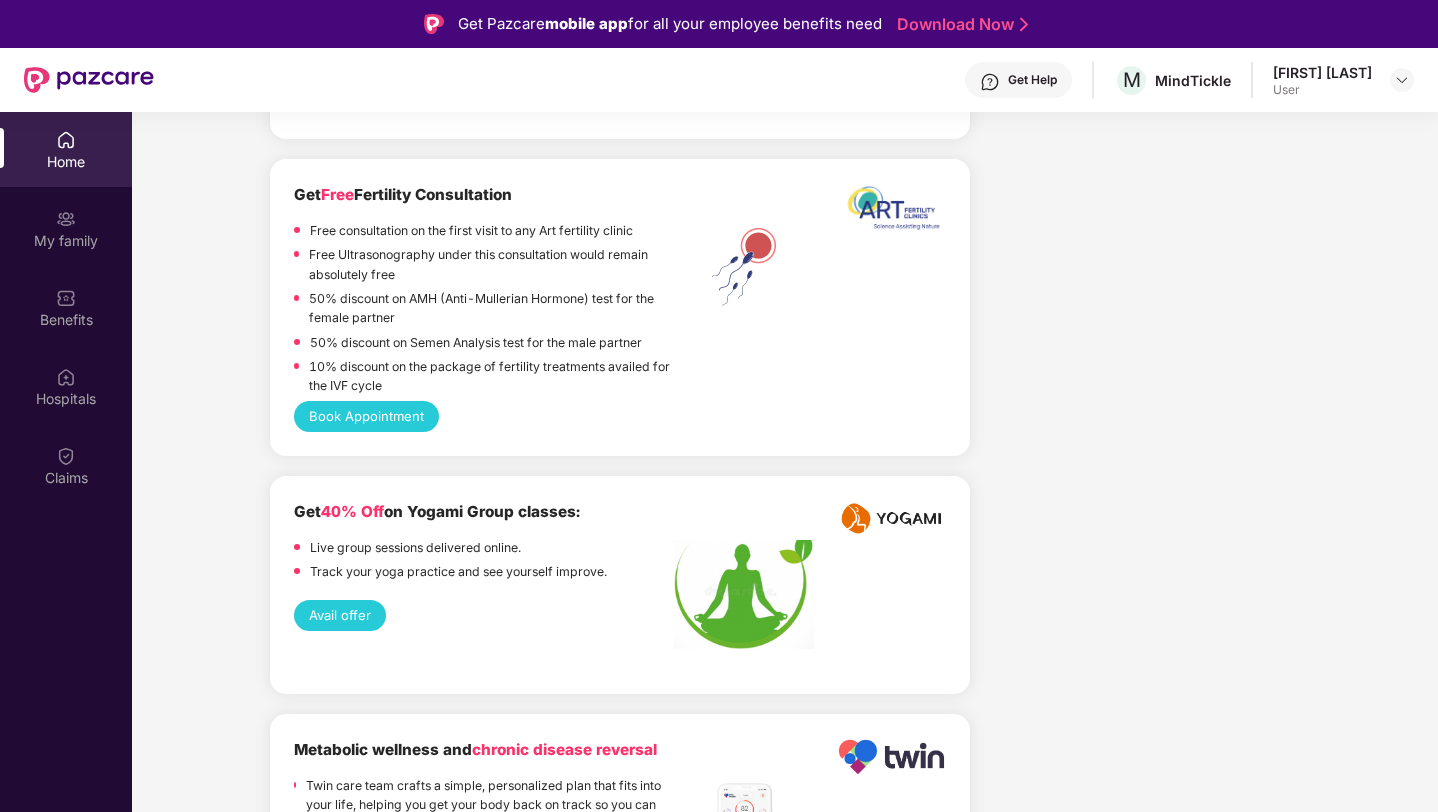 scroll, scrollTop: 3994, scrollLeft: 0, axis: vertical 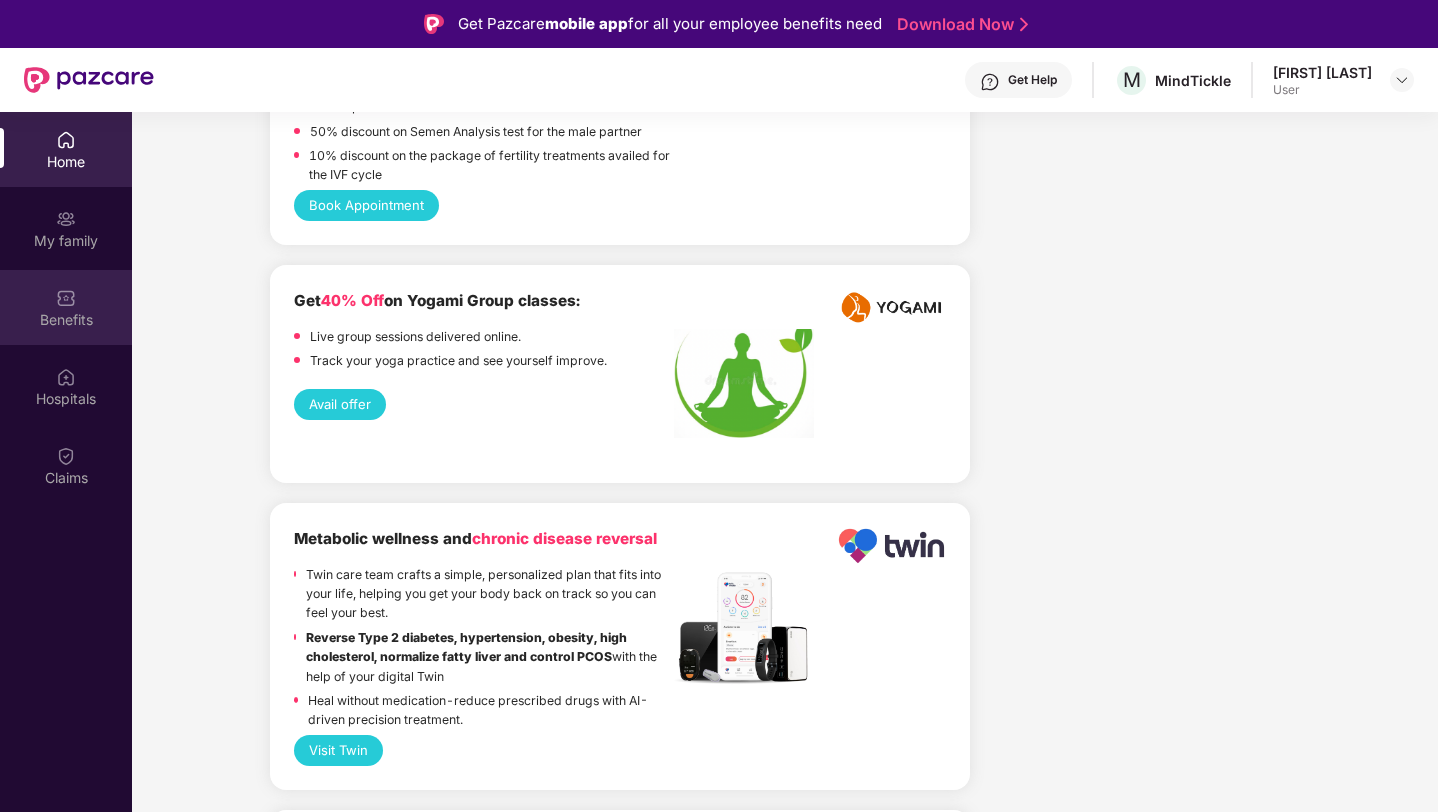 click at bounding box center (66, 298) 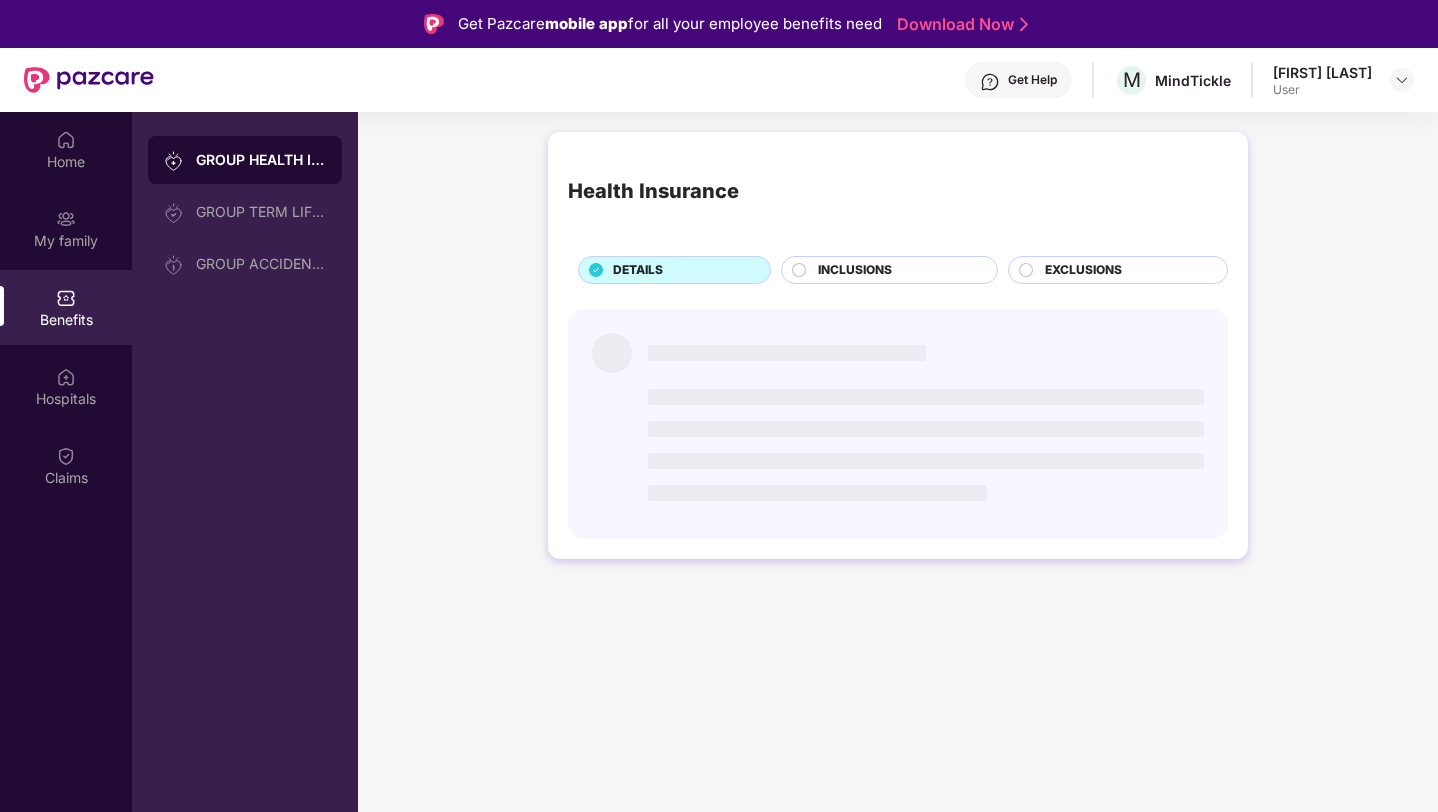 scroll, scrollTop: 0, scrollLeft: 0, axis: both 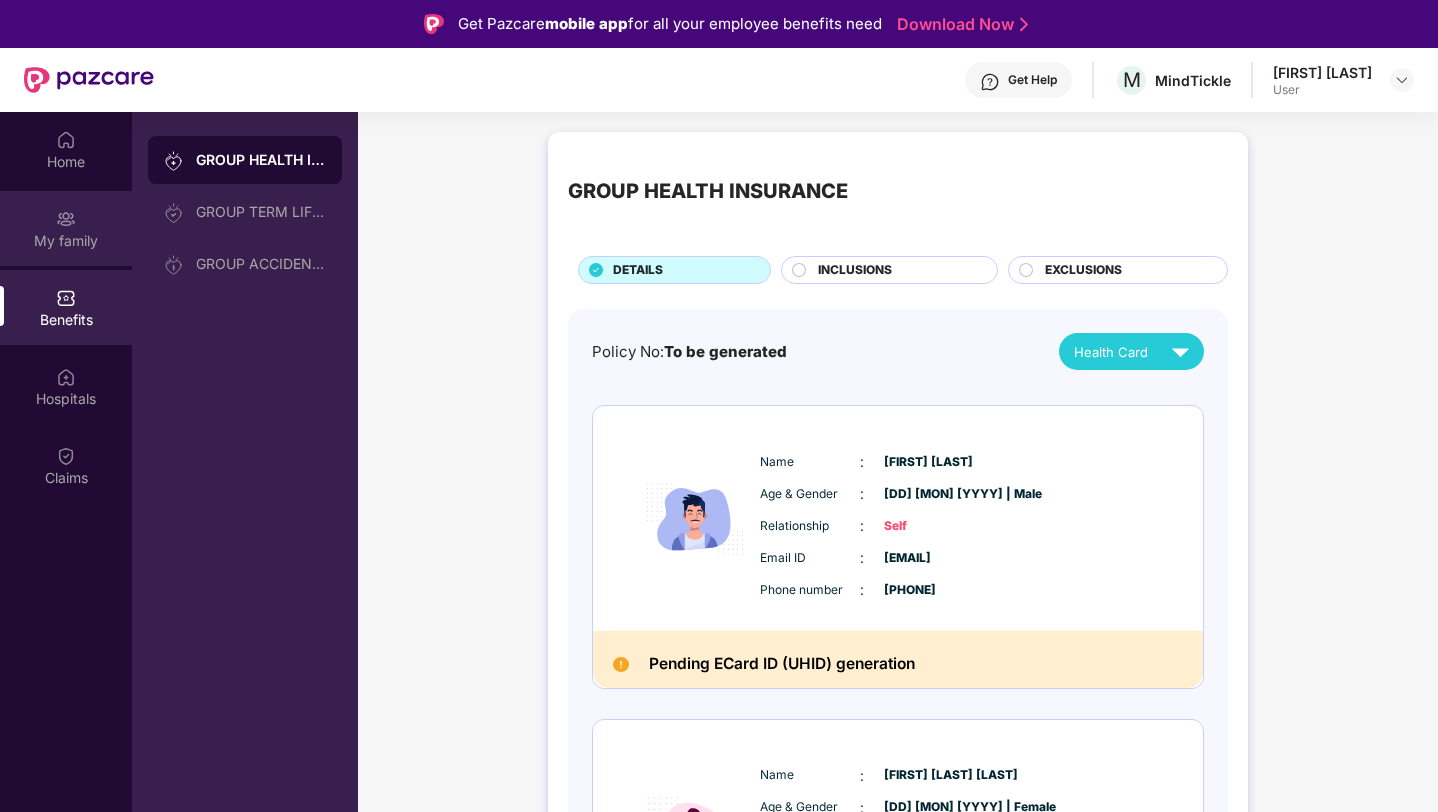 click on "My family" at bounding box center [66, 228] 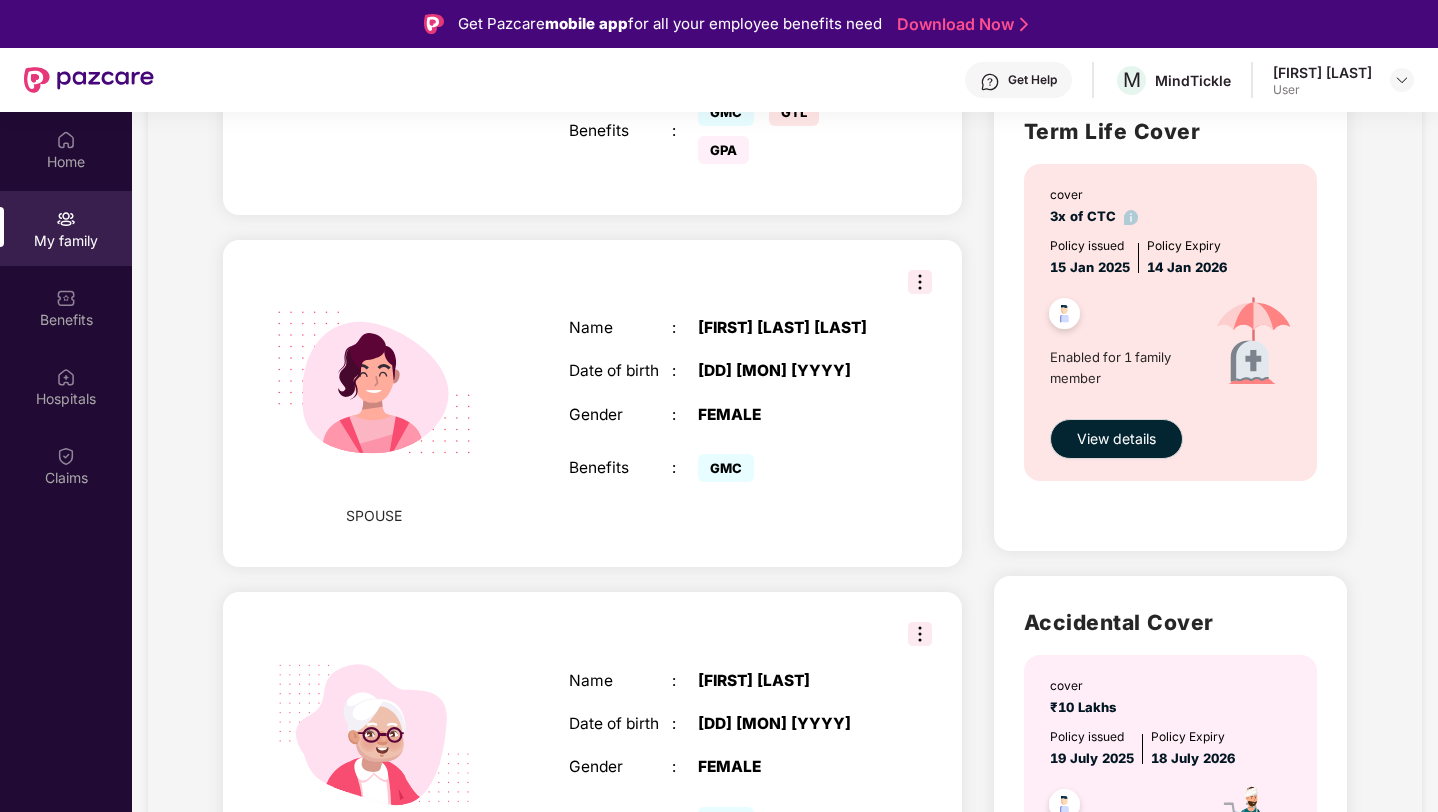 scroll, scrollTop: 661, scrollLeft: 0, axis: vertical 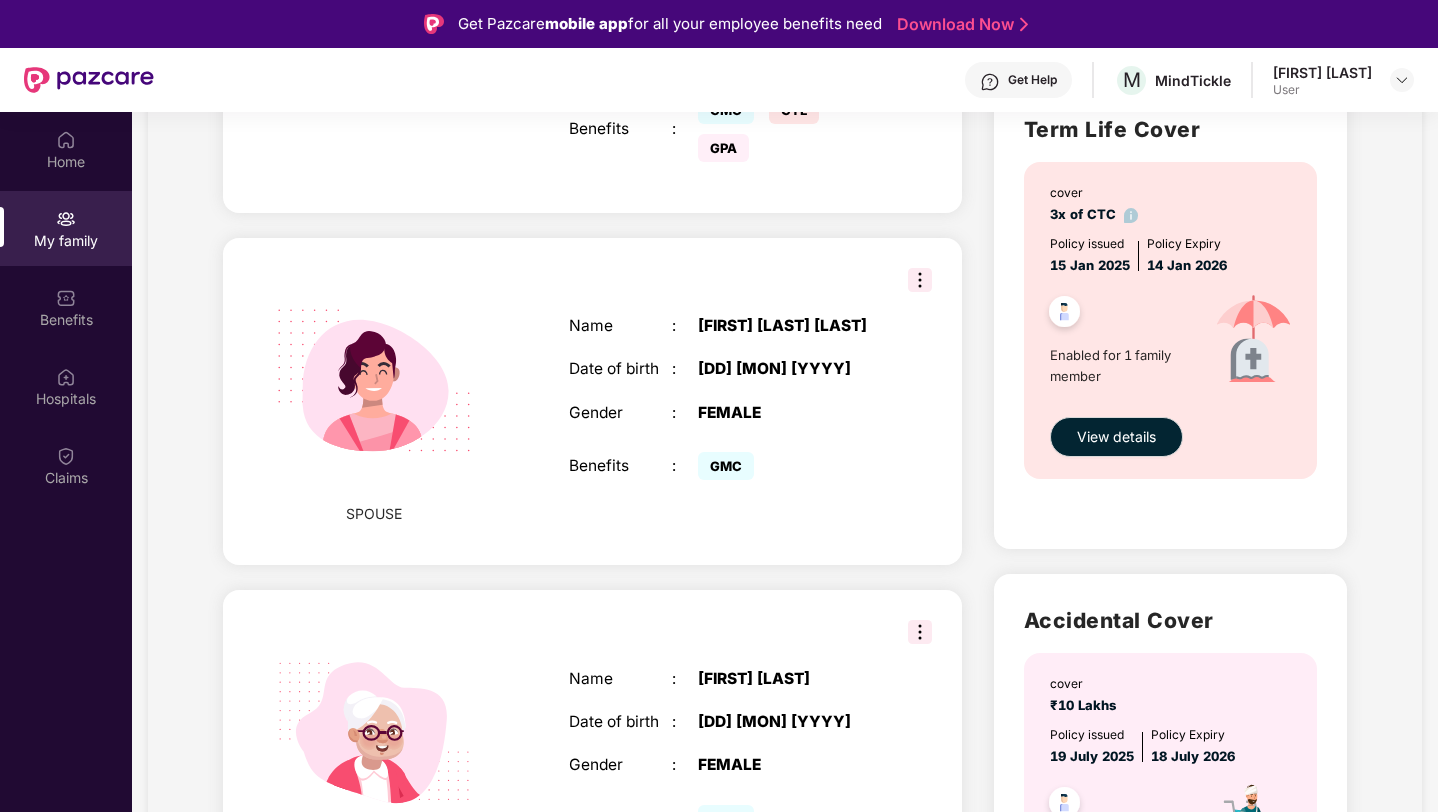 click at bounding box center (920, 280) 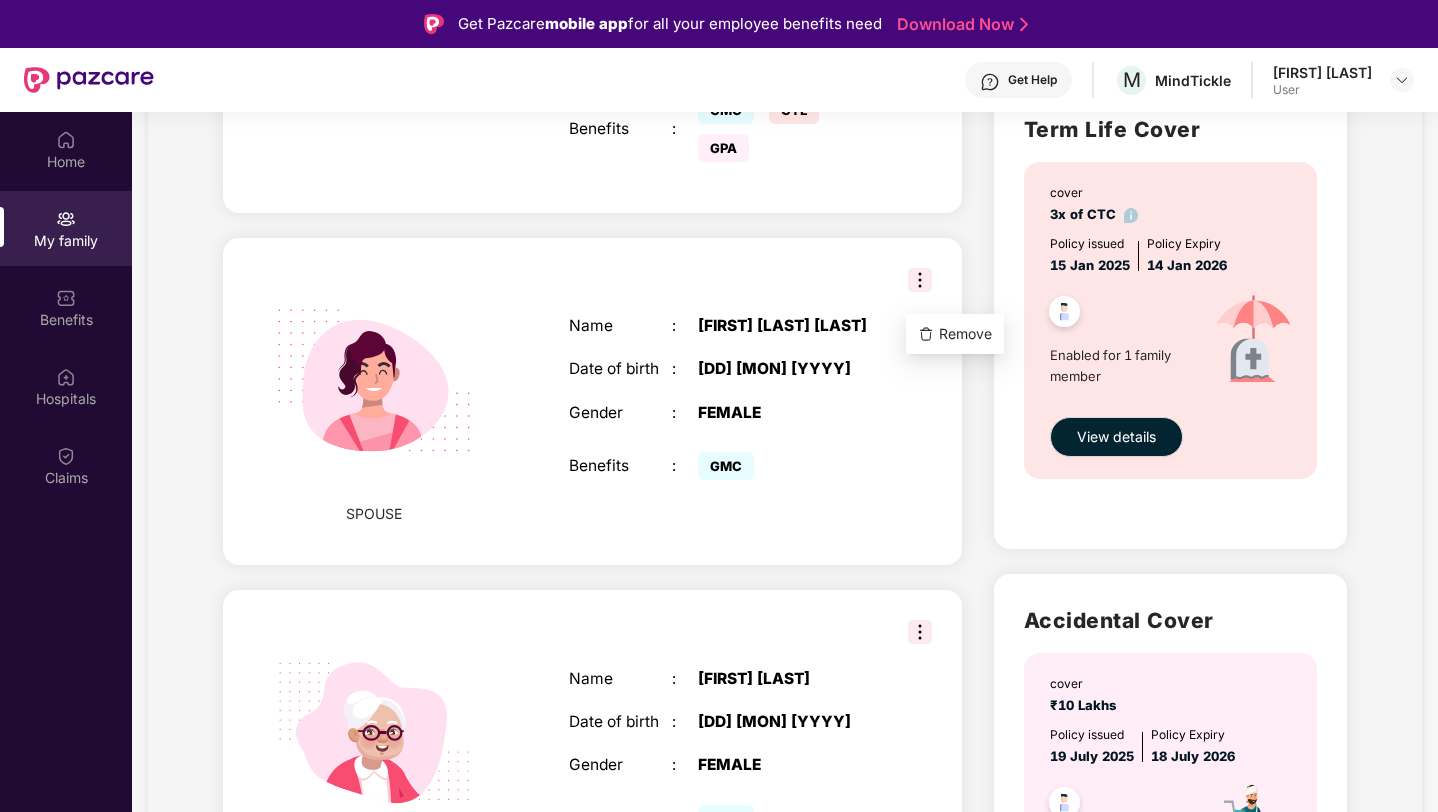 click at bounding box center (920, 280) 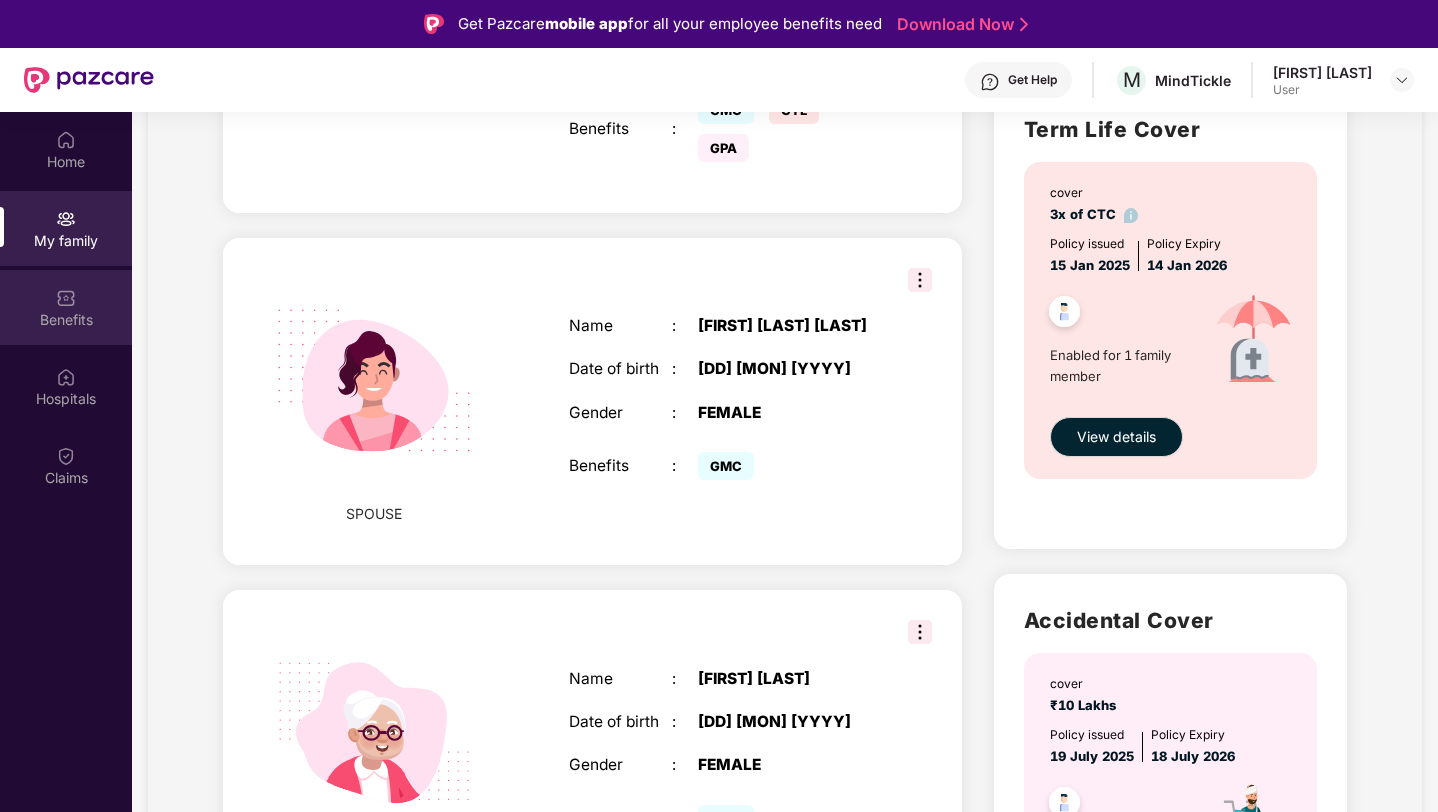 click on "Benefits" at bounding box center [66, 320] 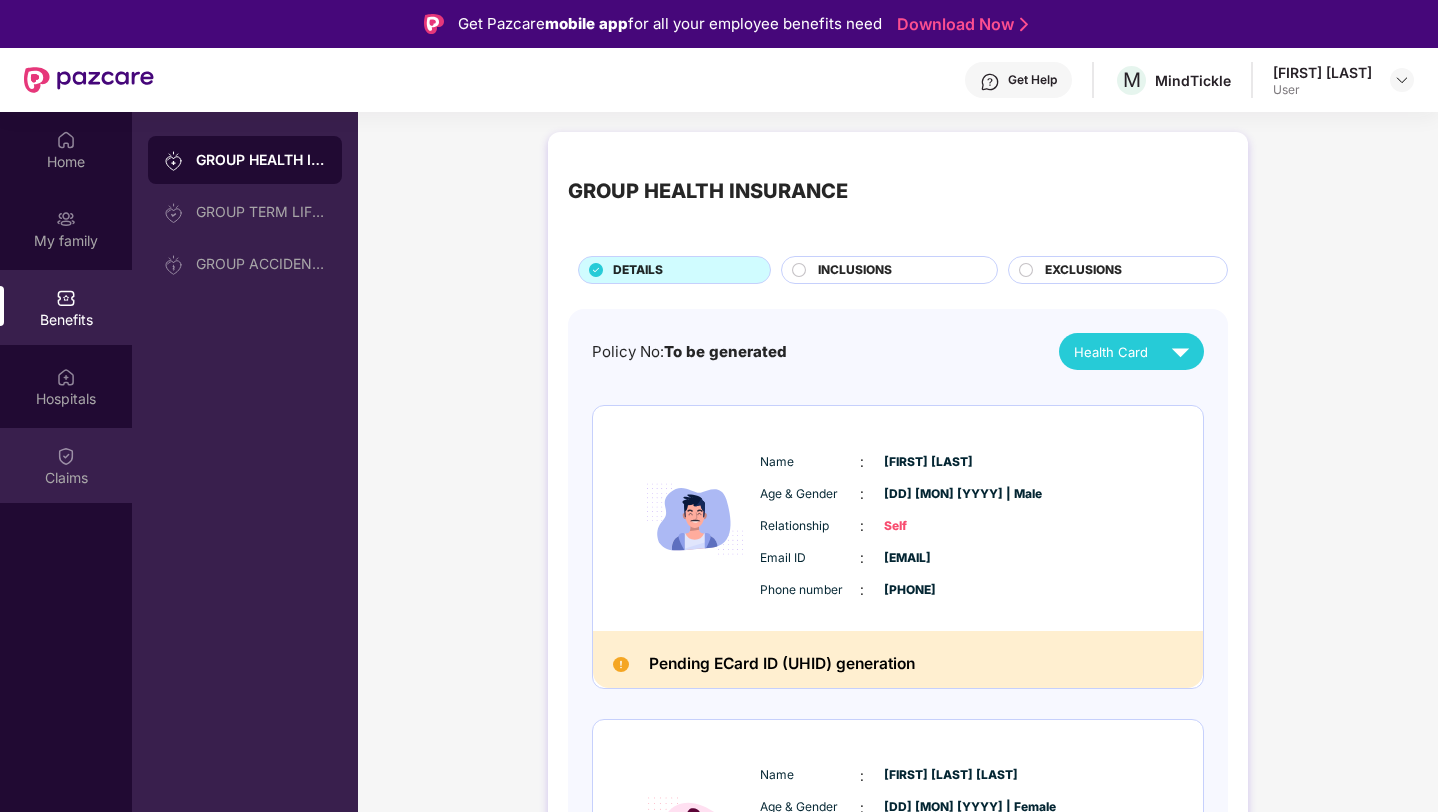 click on "Claims" at bounding box center [66, 478] 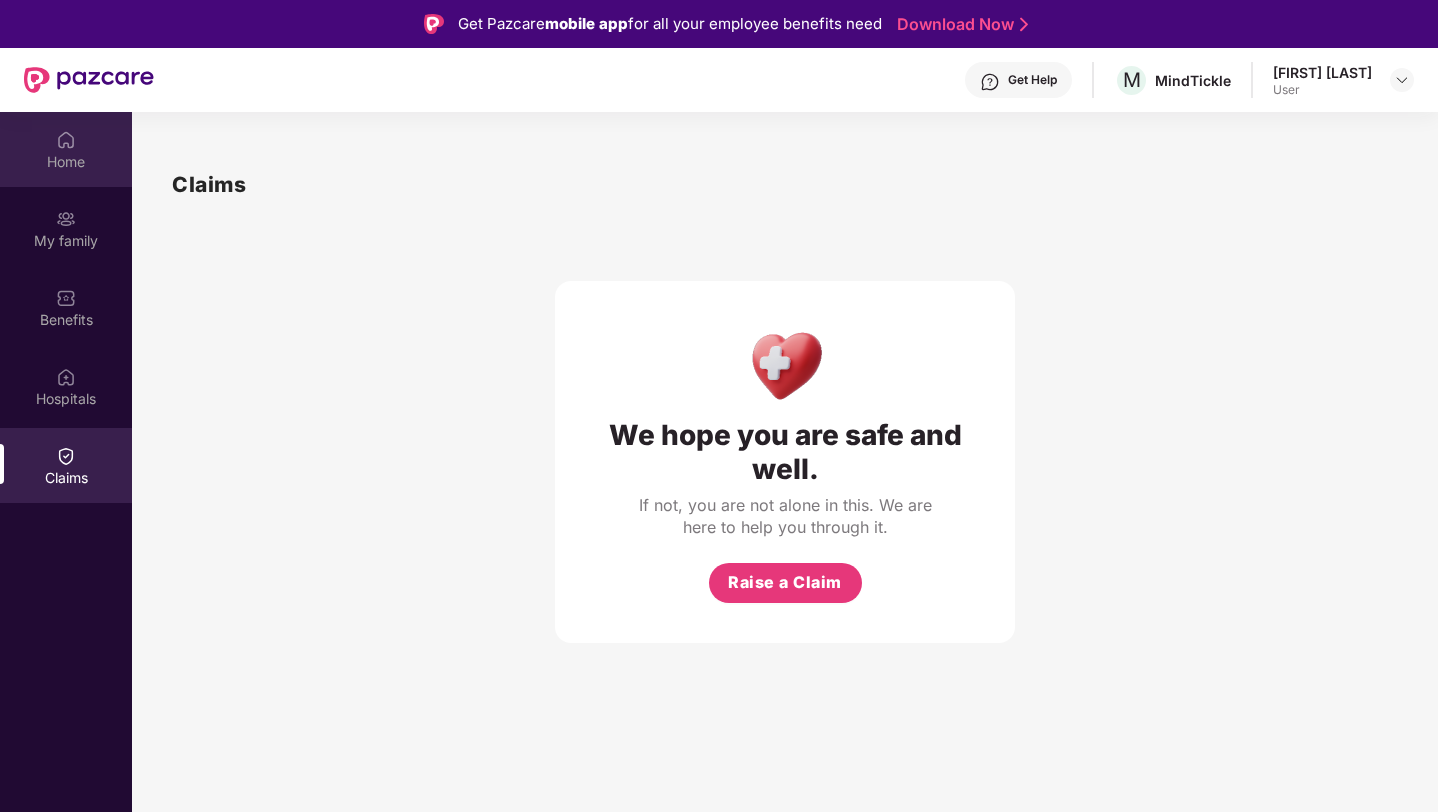 click on "Home" at bounding box center [66, 162] 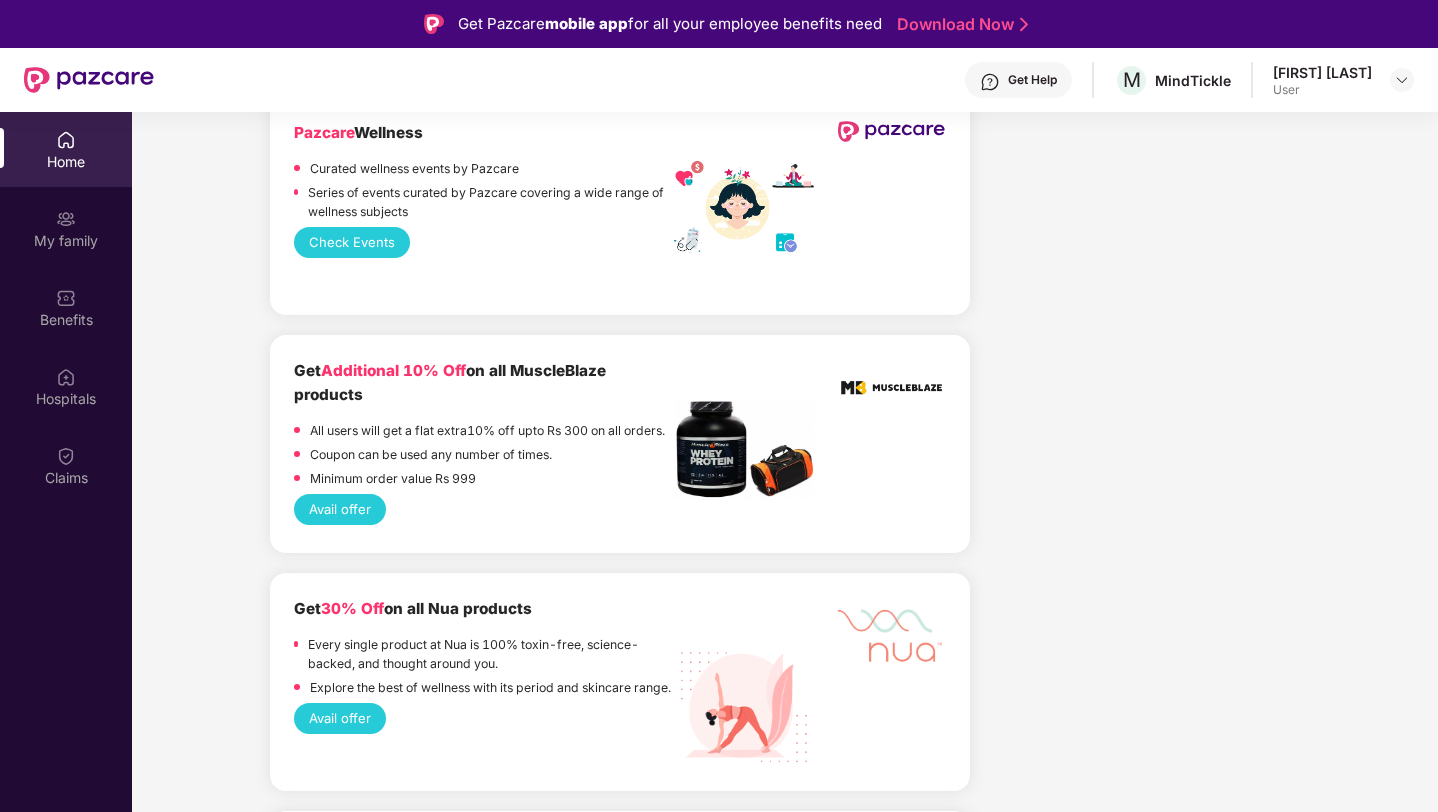 scroll, scrollTop: 6396, scrollLeft: 0, axis: vertical 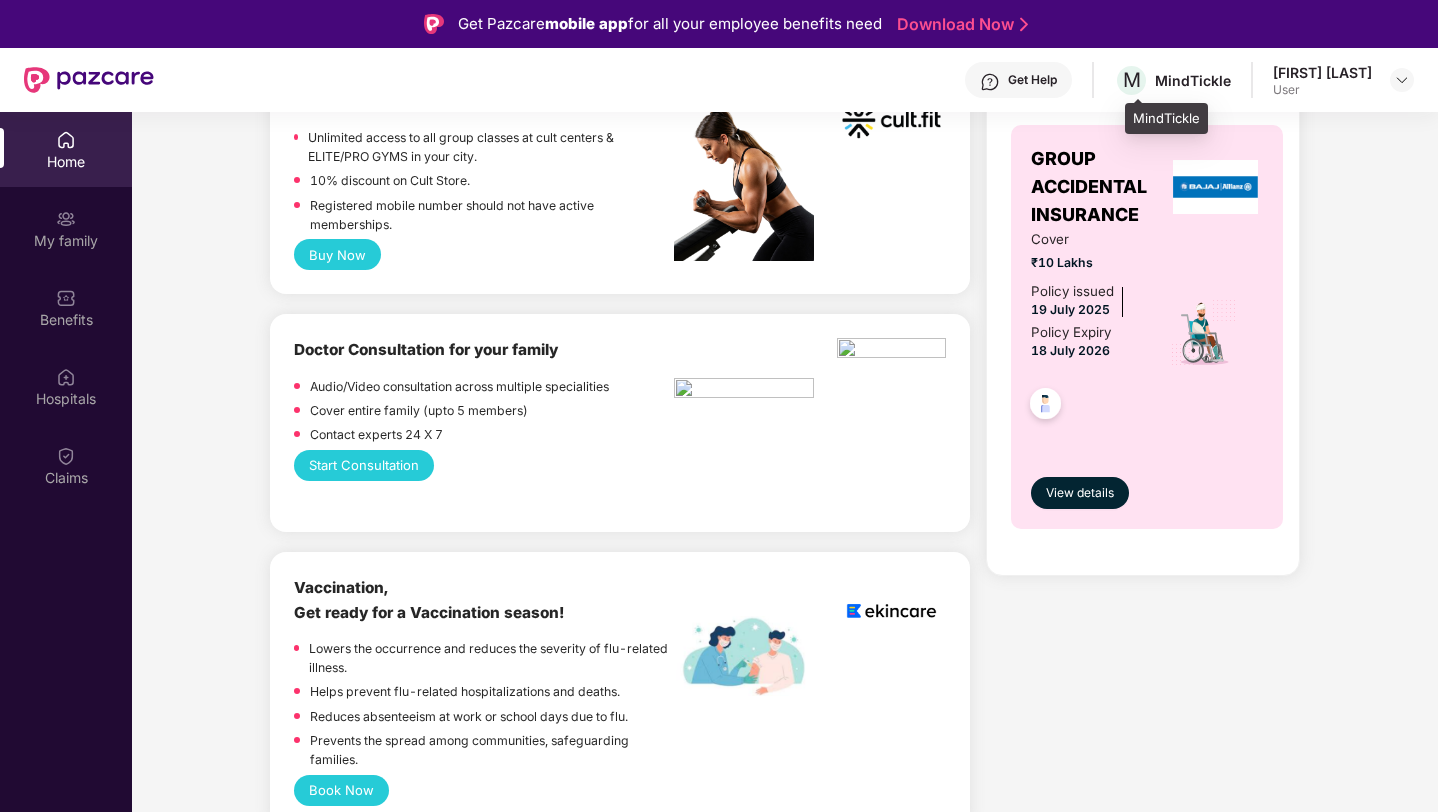 click on "M MindTickle" at bounding box center [1172, 80] 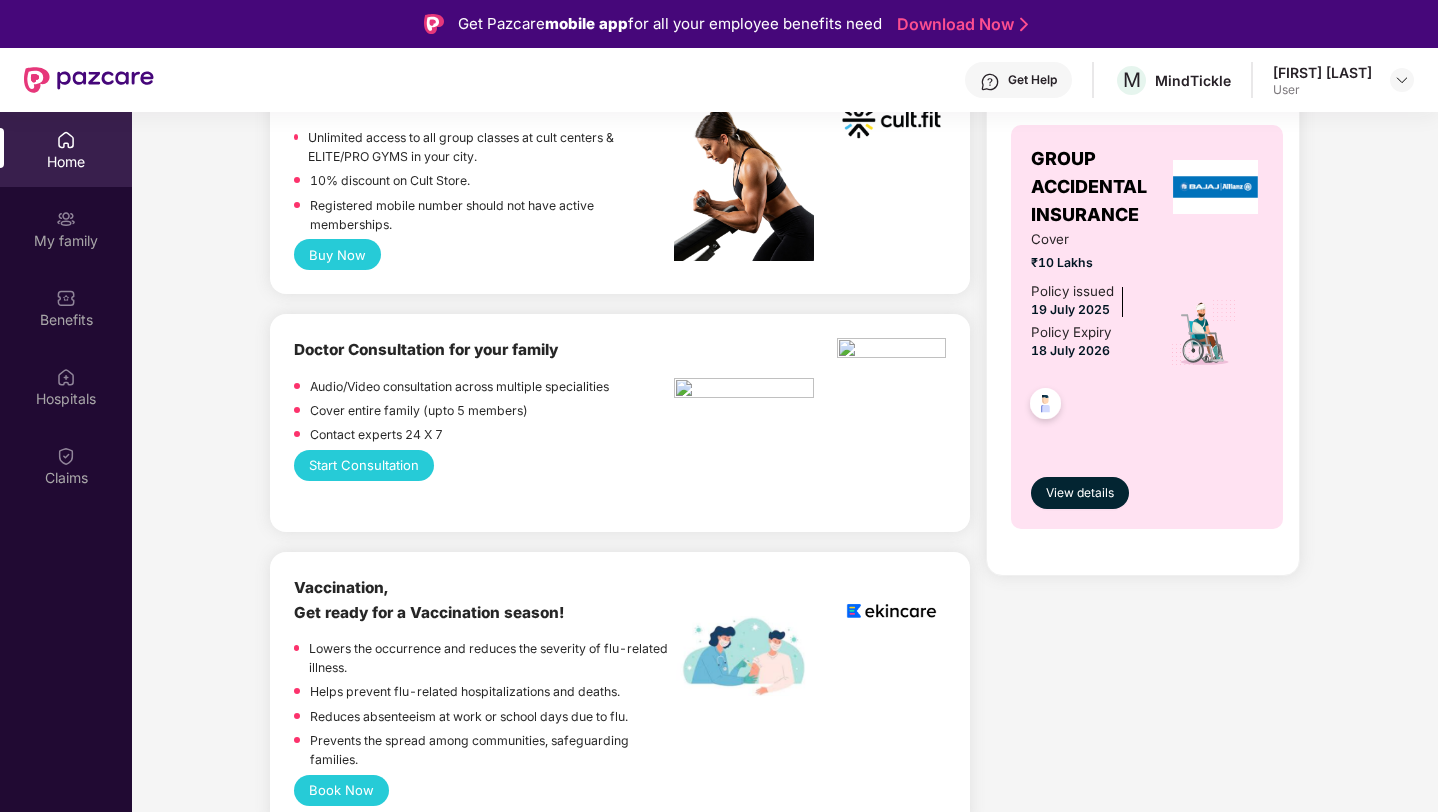 click on "Get Help" at bounding box center (1032, 80) 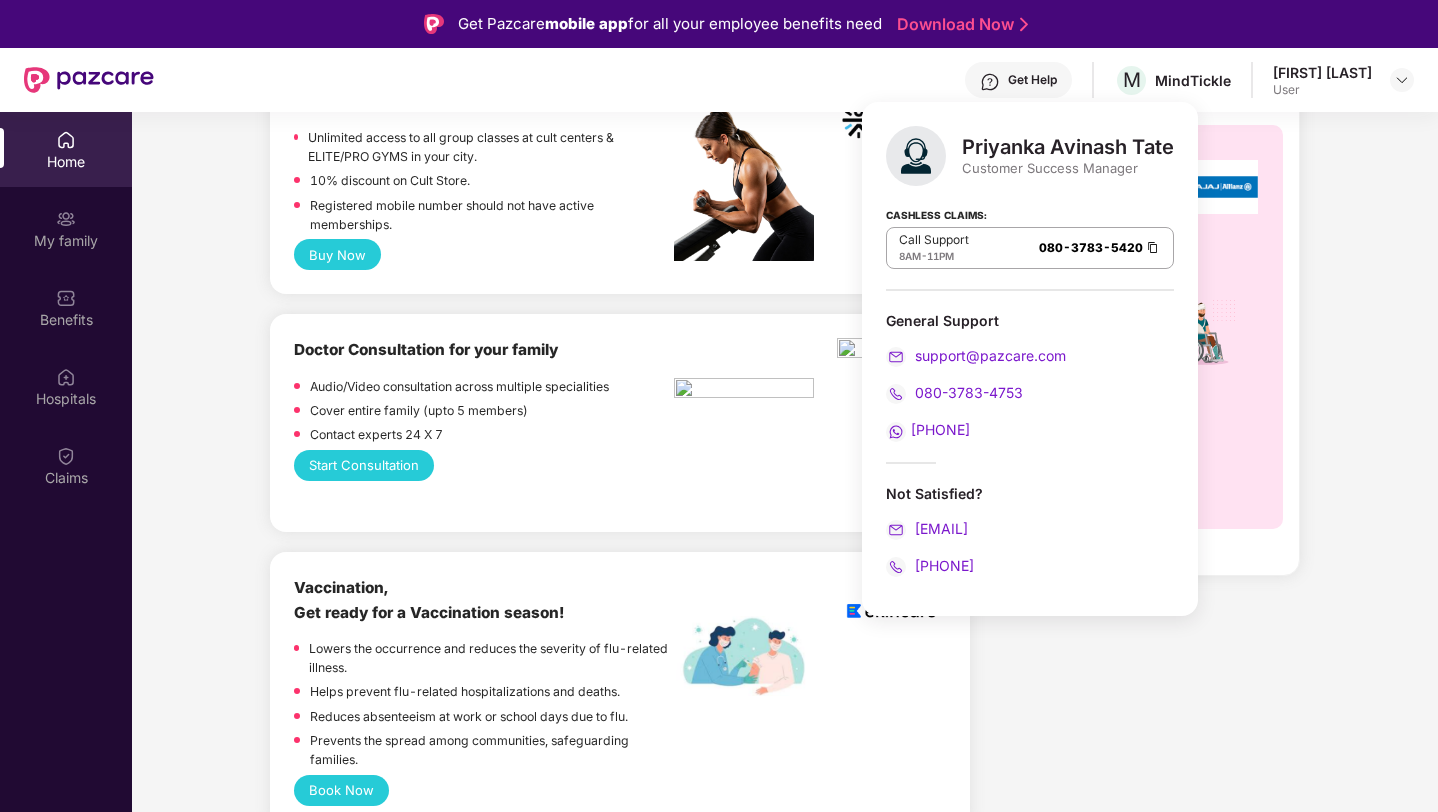 click on "Company benefits GROUP HEALTH INSURANCE Cover ₹6 Lakhs  &nbsp; Policy issued [DD] [MON] [YYYY] Policy Expiry [DD] [MON] [YYYY] View details GROUP TERM LIFE INSURANCE Cover 3x of CTC  &nbsp; Policy issued [DD] [MON] [YYYY] Policy Expiry [DD] [MON] [YYYY] View details GROUP ACCIDENTAL INSURANCE Cover ₹10 Lakhs  &nbsp; Policy issued [DD] [MON] [YYYY] Policy Expiry [DD] [MON] [YYYY] View details" at bounding box center [1143, -95] 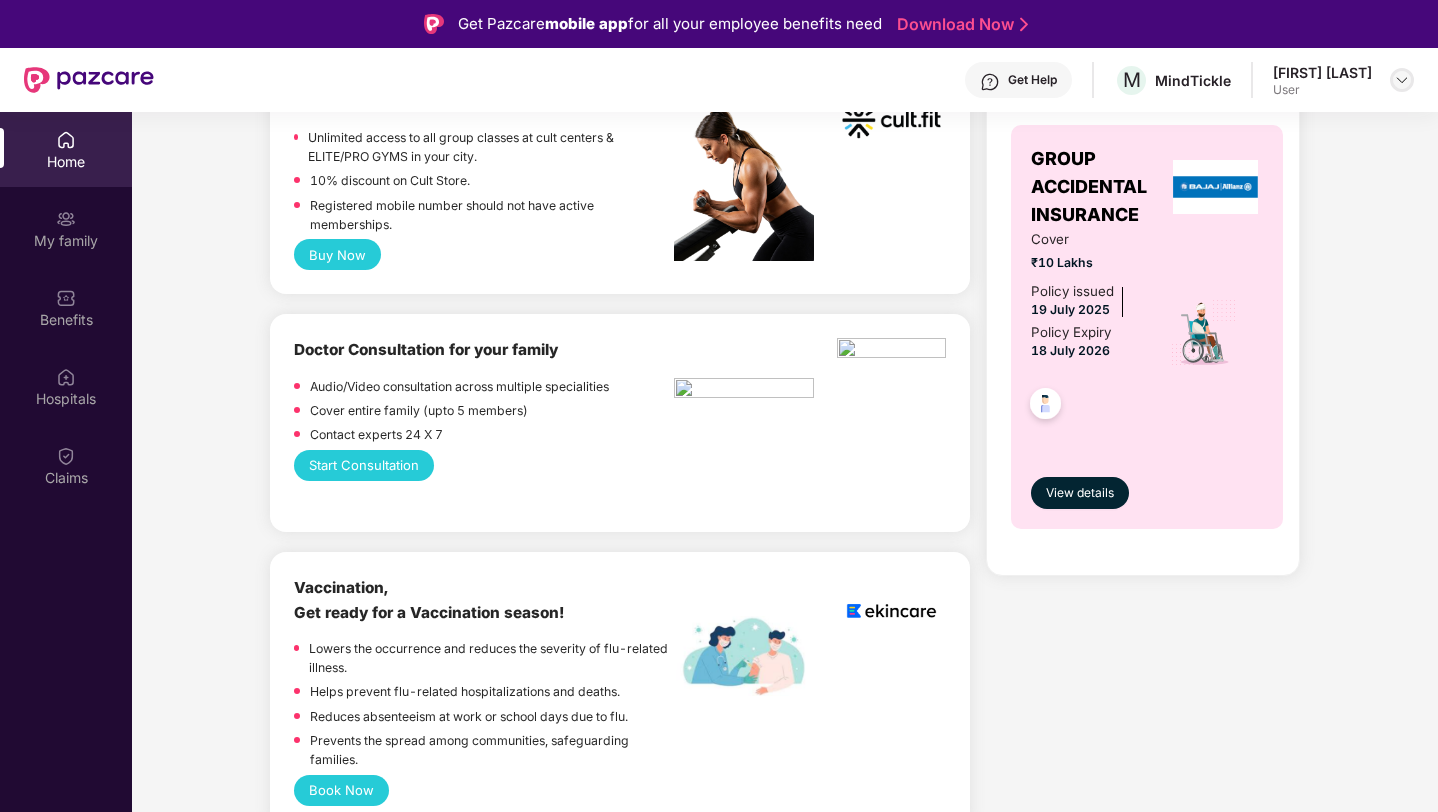 click at bounding box center (1402, 80) 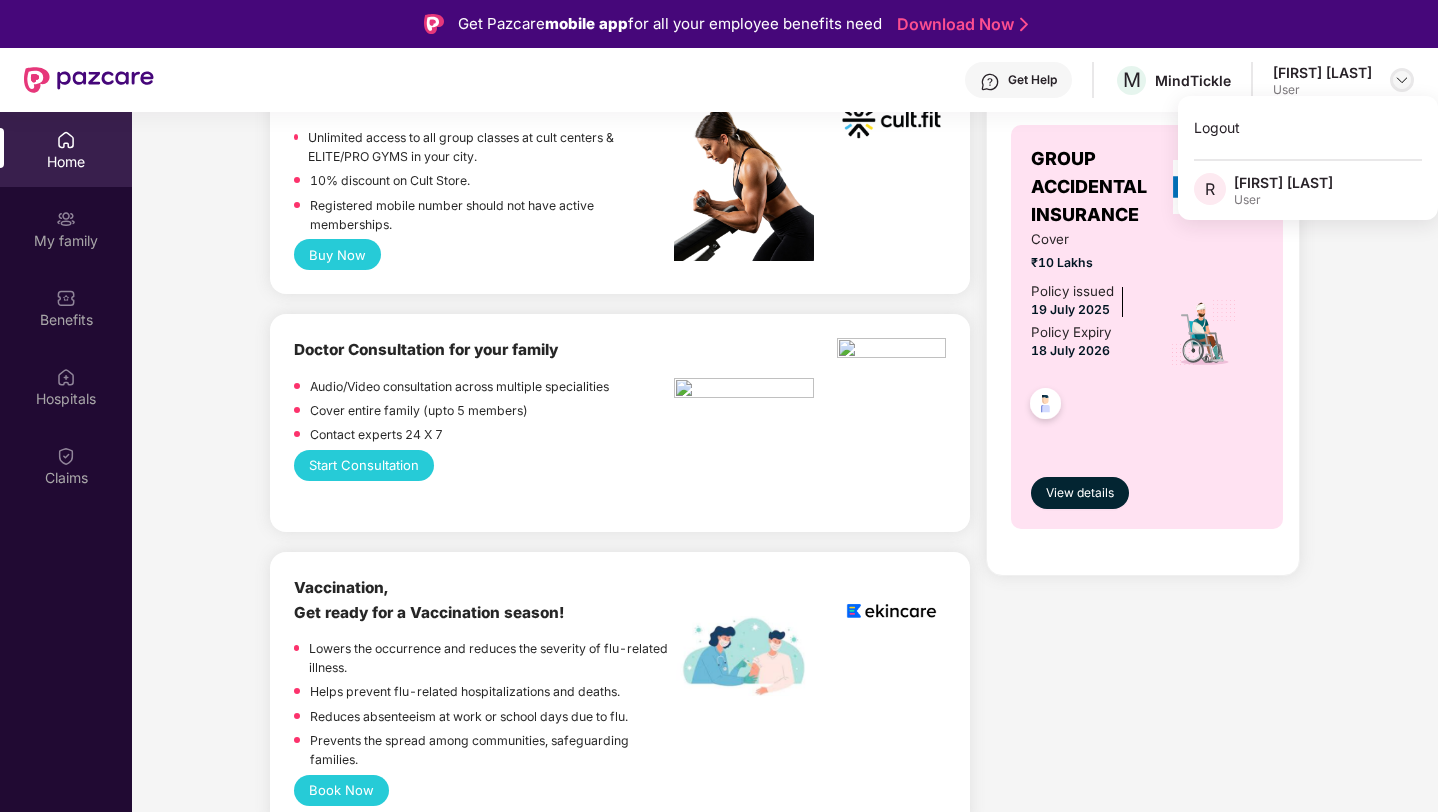 click at bounding box center [1402, 80] 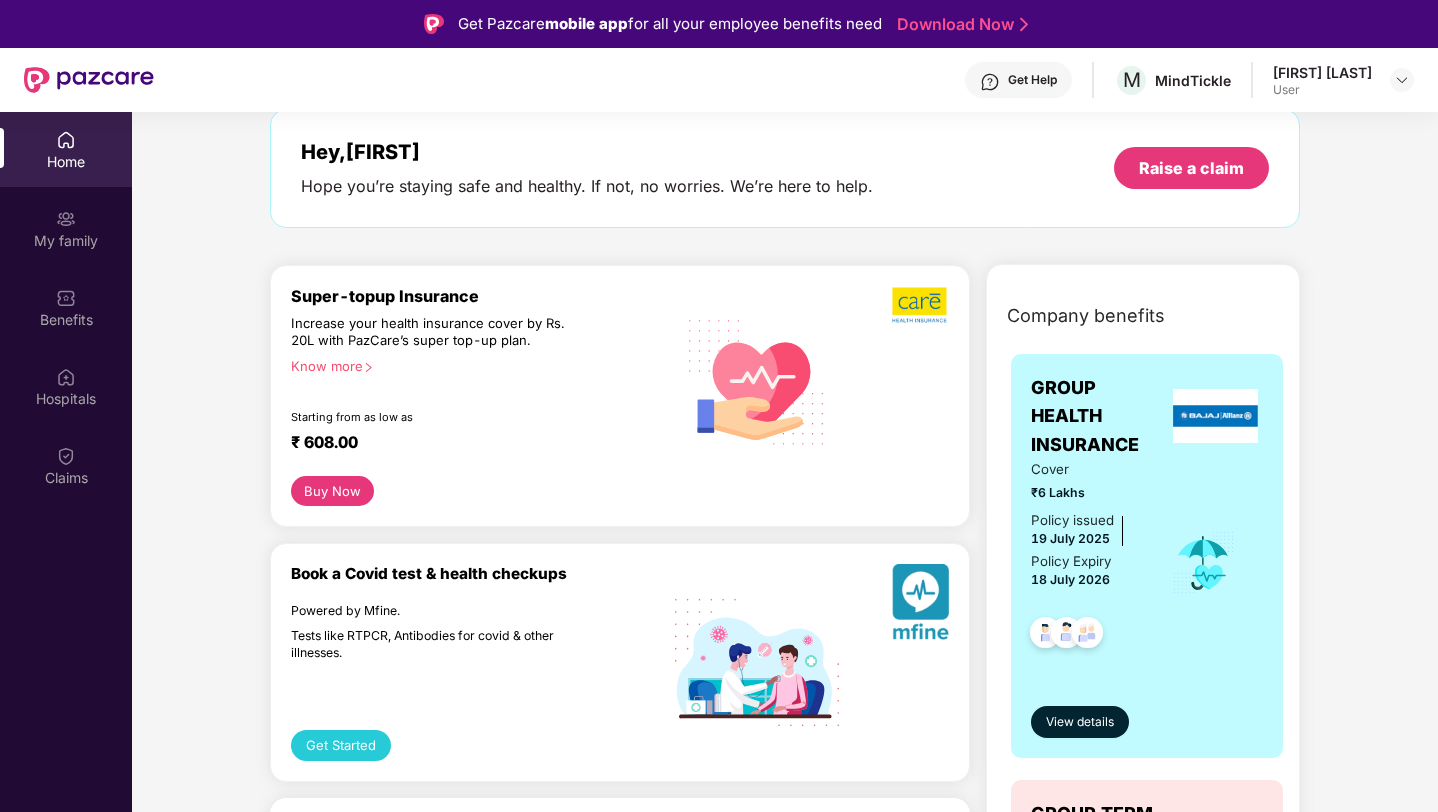 scroll, scrollTop: 0, scrollLeft: 0, axis: both 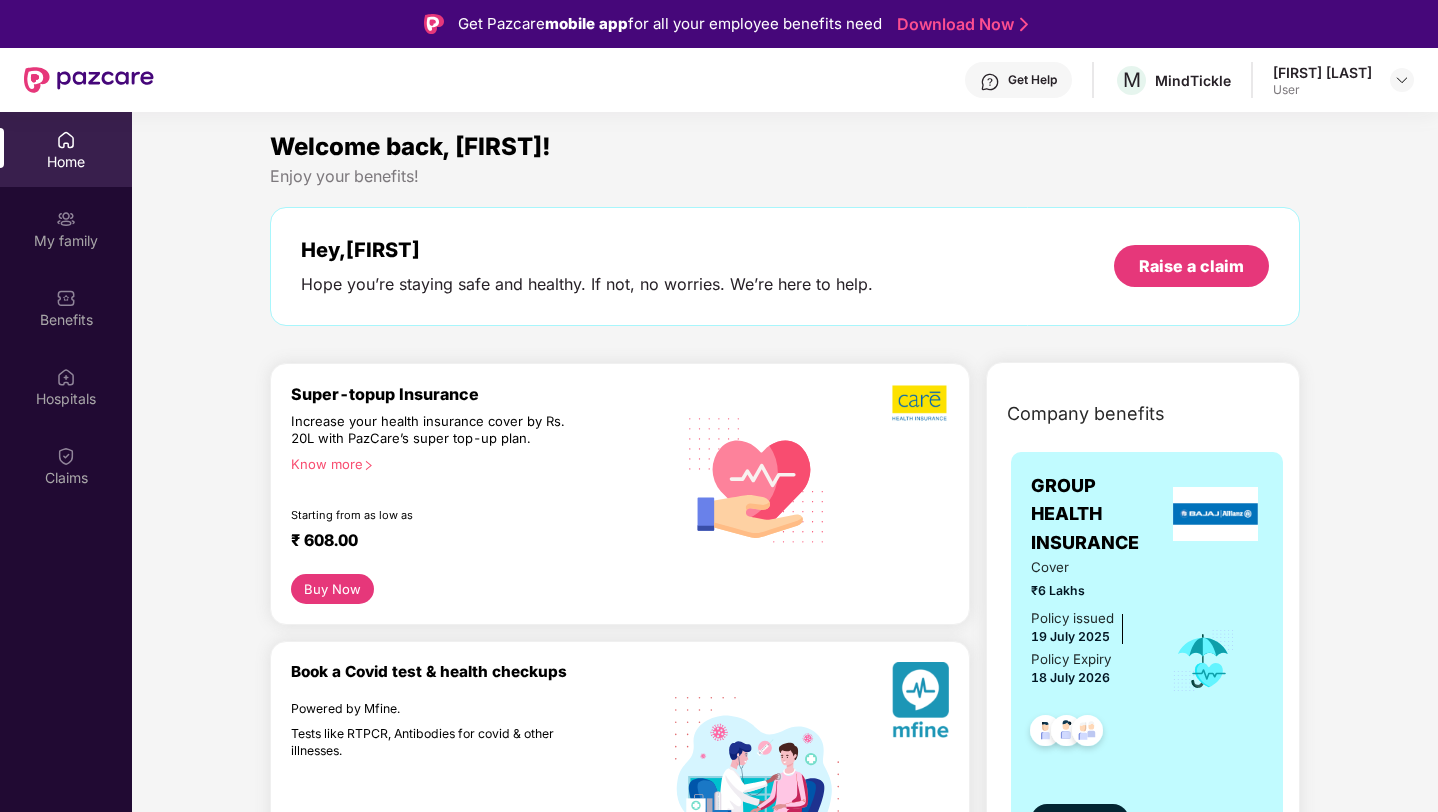 click on "Welcome back, [FIRST]! Enjoy your benefits! Hey,  [FIRST] Hope you’re staying safe and healthy. If not, no worries. We’re here to help. Raise a claim" at bounding box center (785, 237) 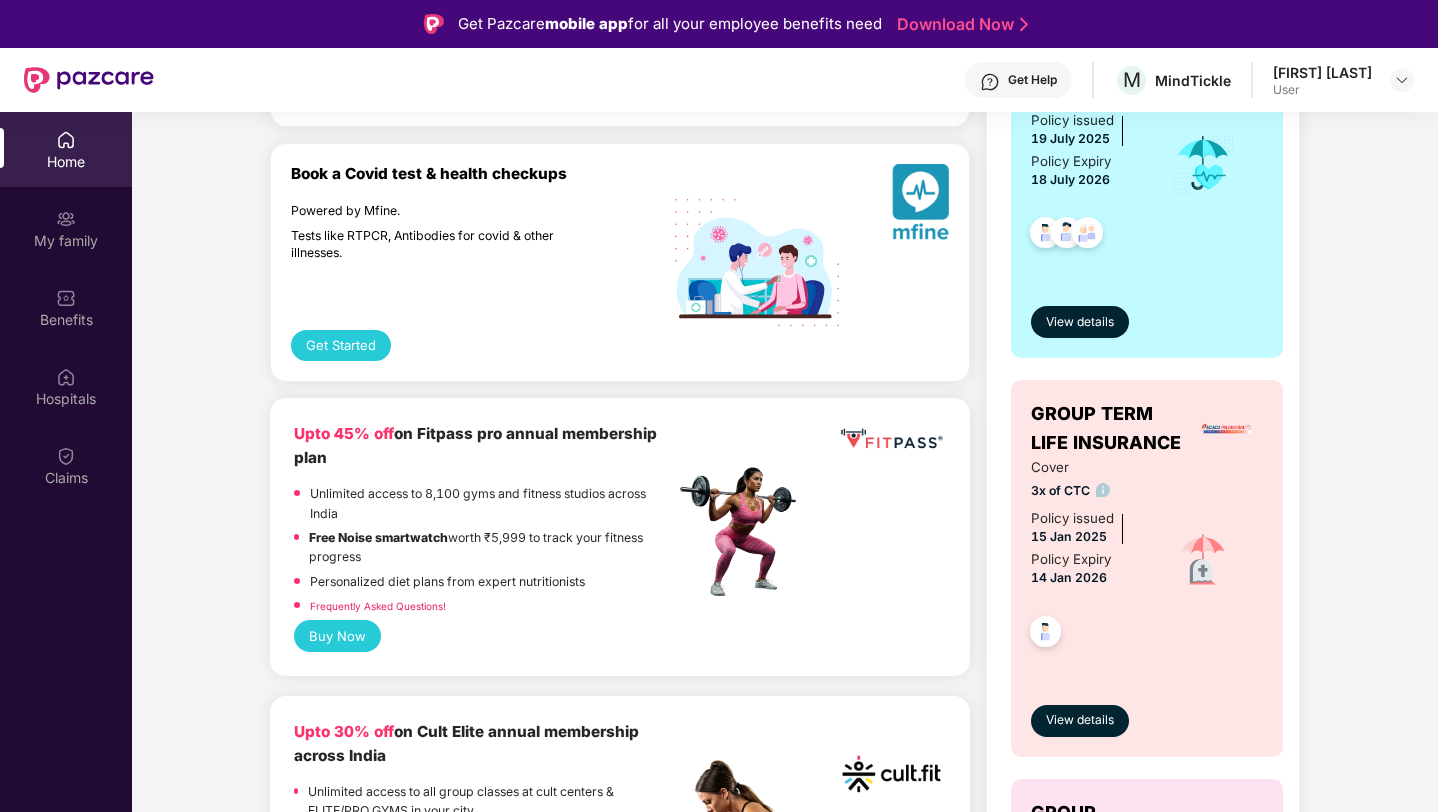 scroll, scrollTop: 502, scrollLeft: 0, axis: vertical 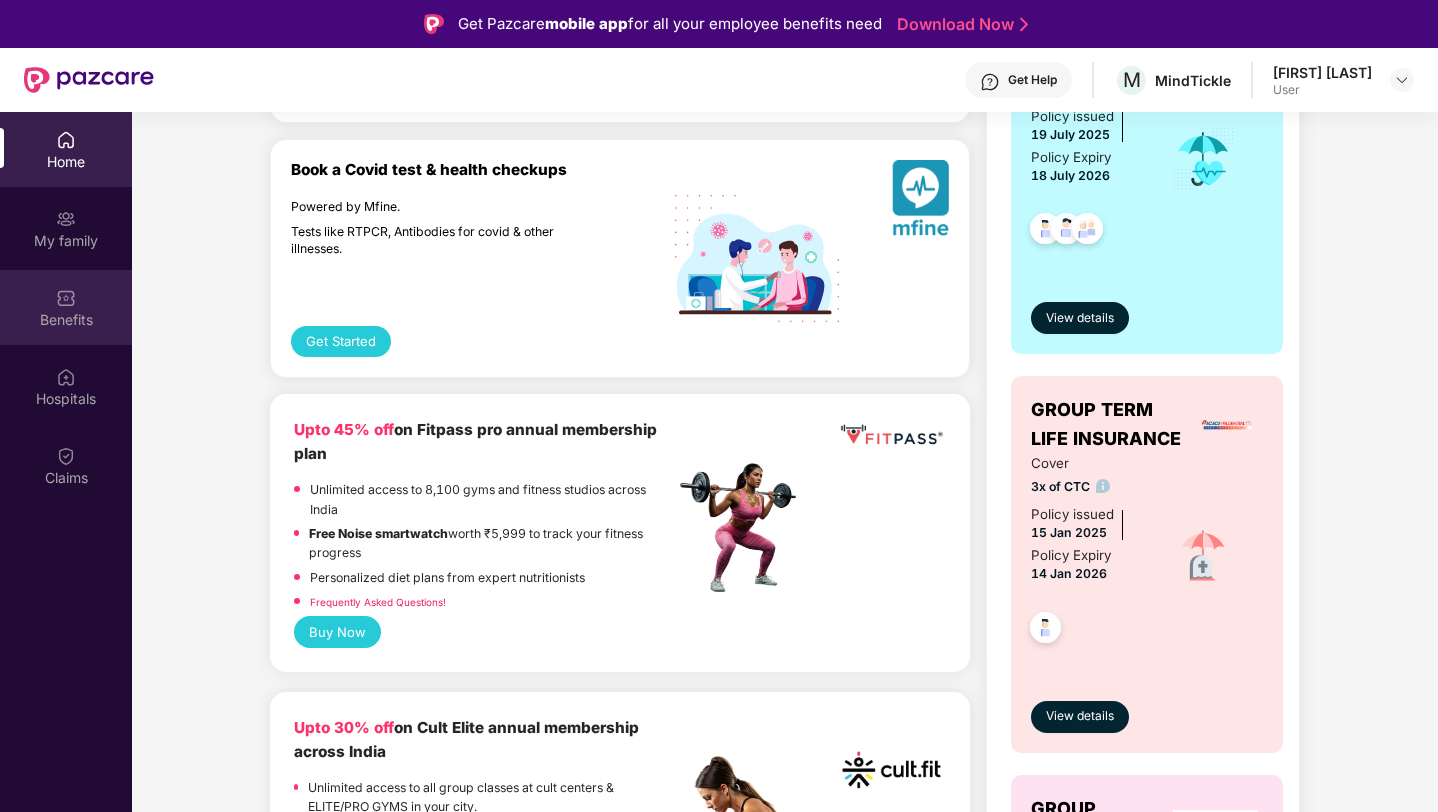 click on "Benefits" at bounding box center (66, 320) 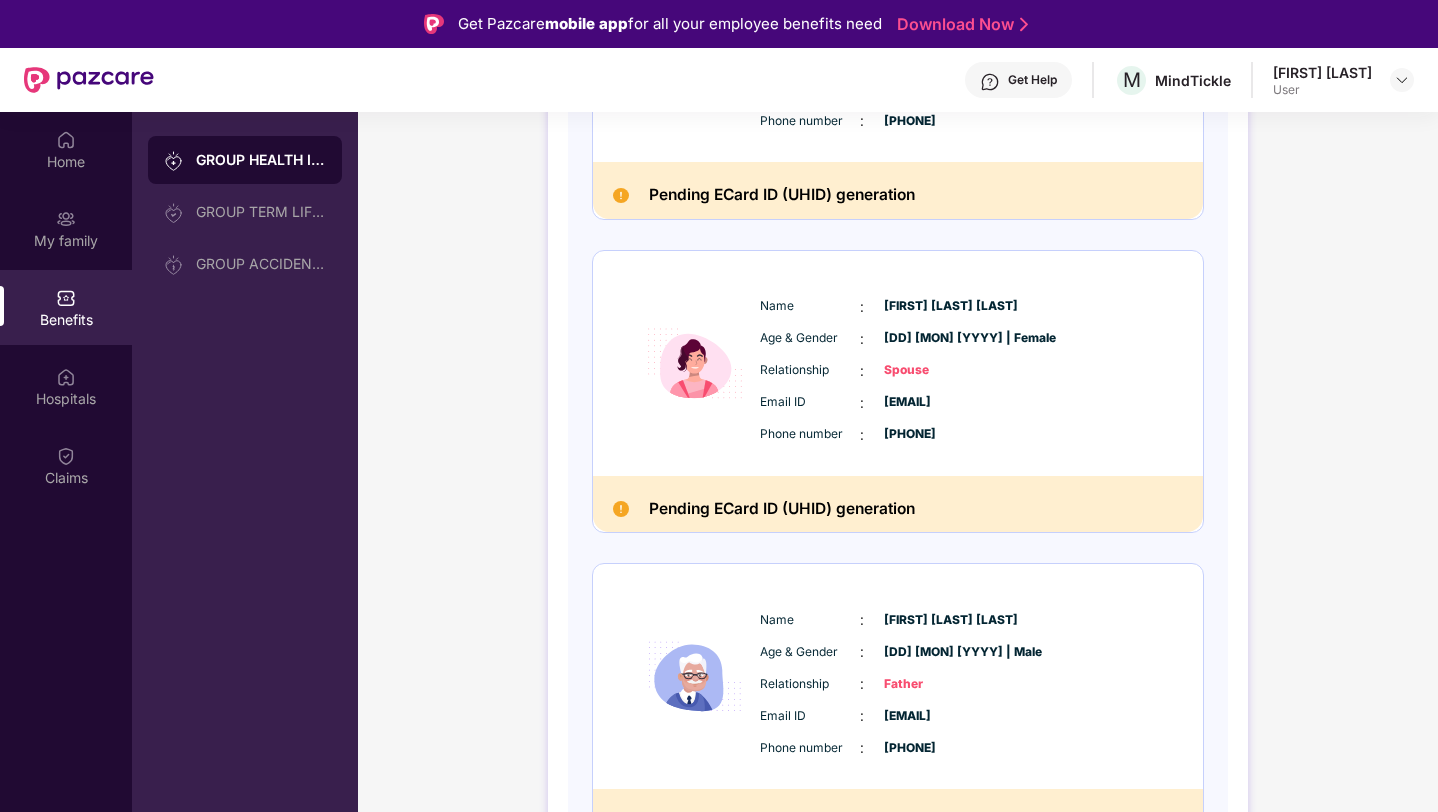scroll, scrollTop: 0, scrollLeft: 0, axis: both 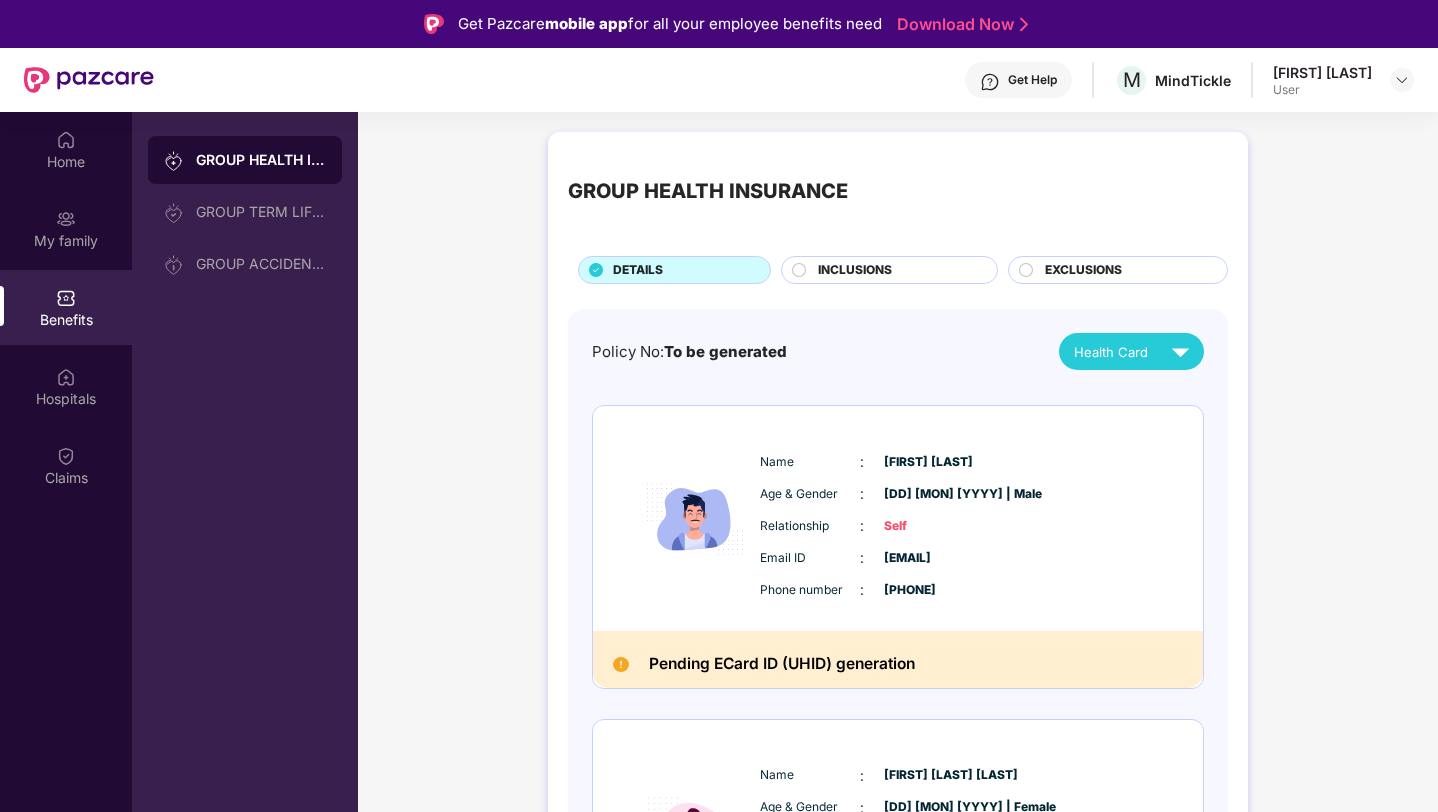 click on "[FIRST] [LAST]" at bounding box center [1322, 72] 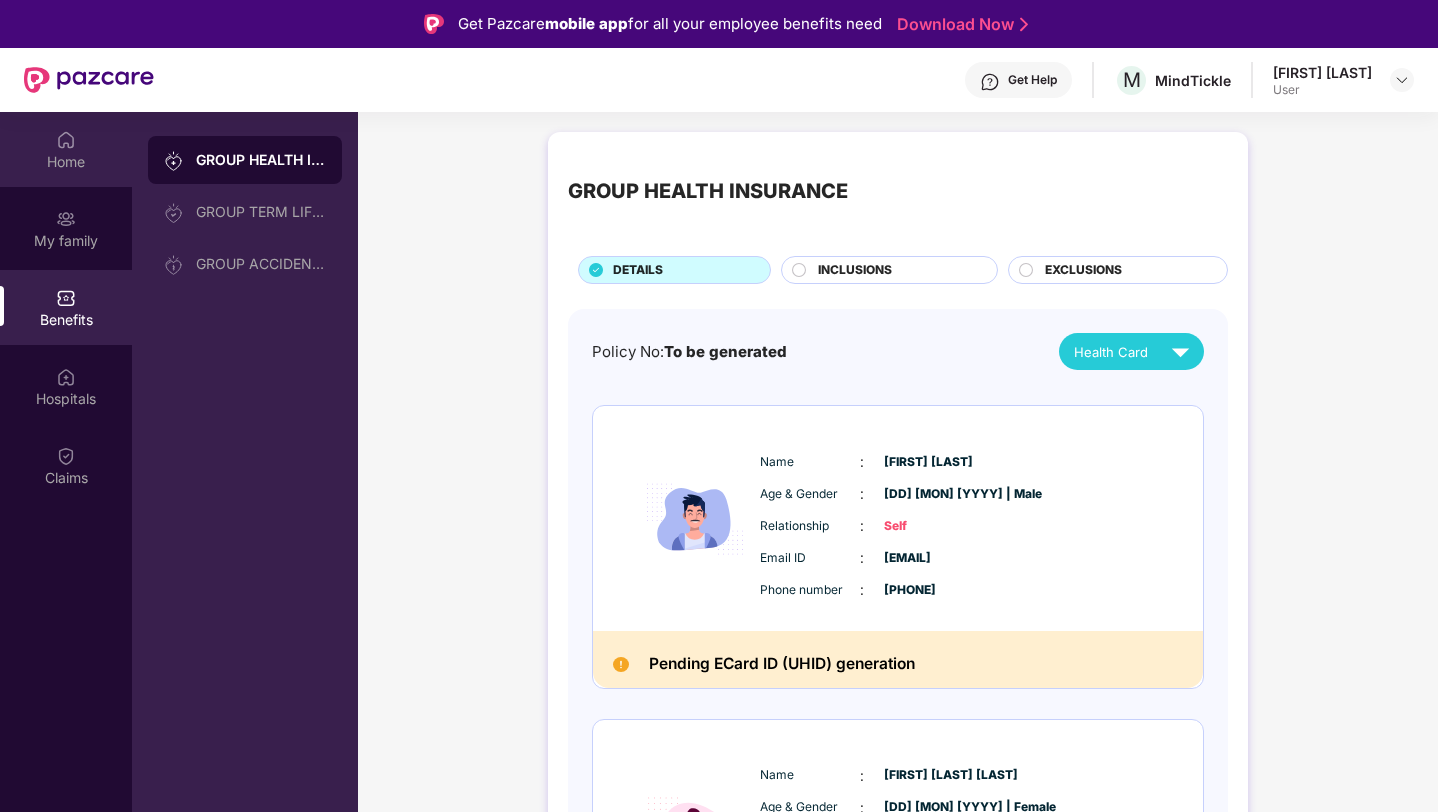 click on "Home" at bounding box center (66, 149) 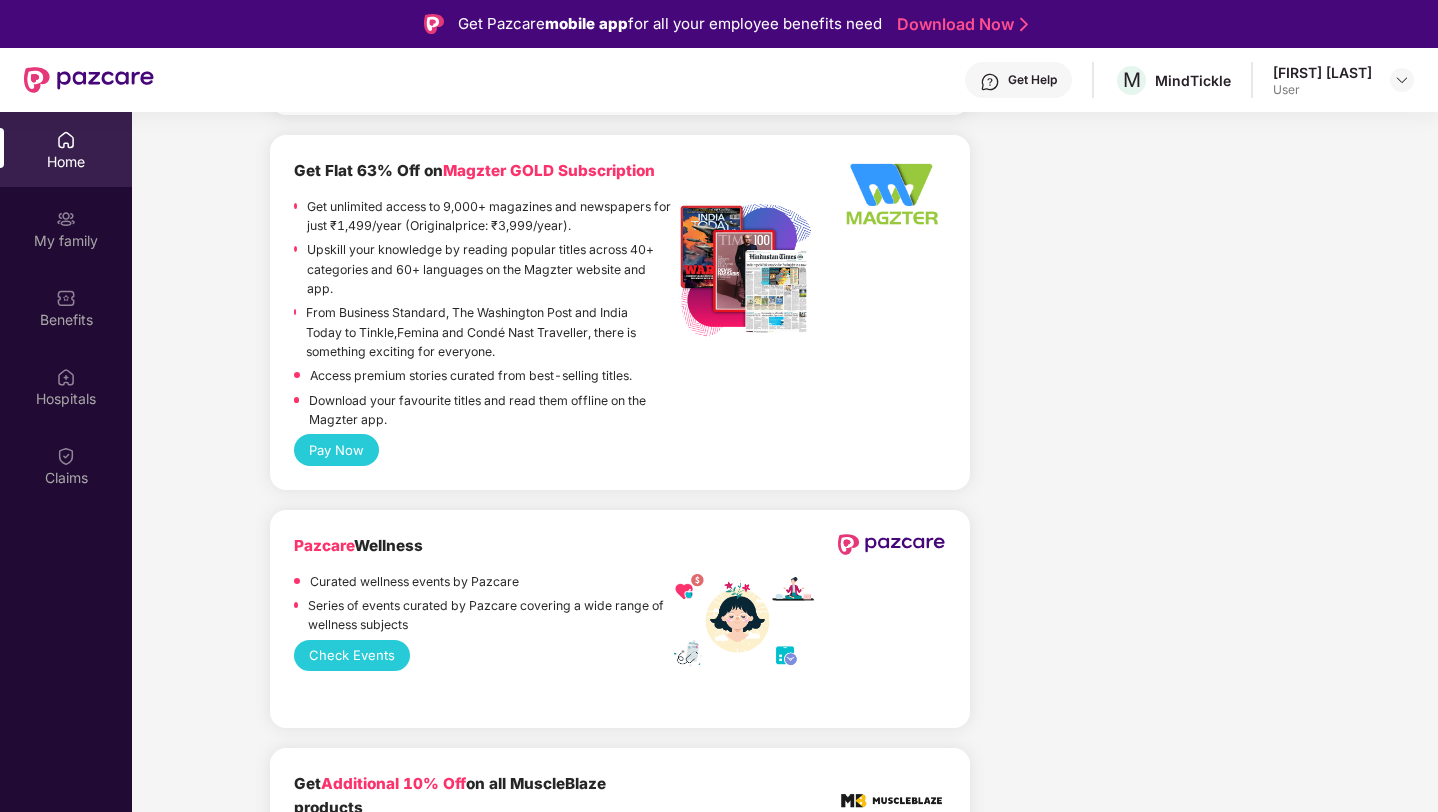 scroll, scrollTop: 6396, scrollLeft: 0, axis: vertical 